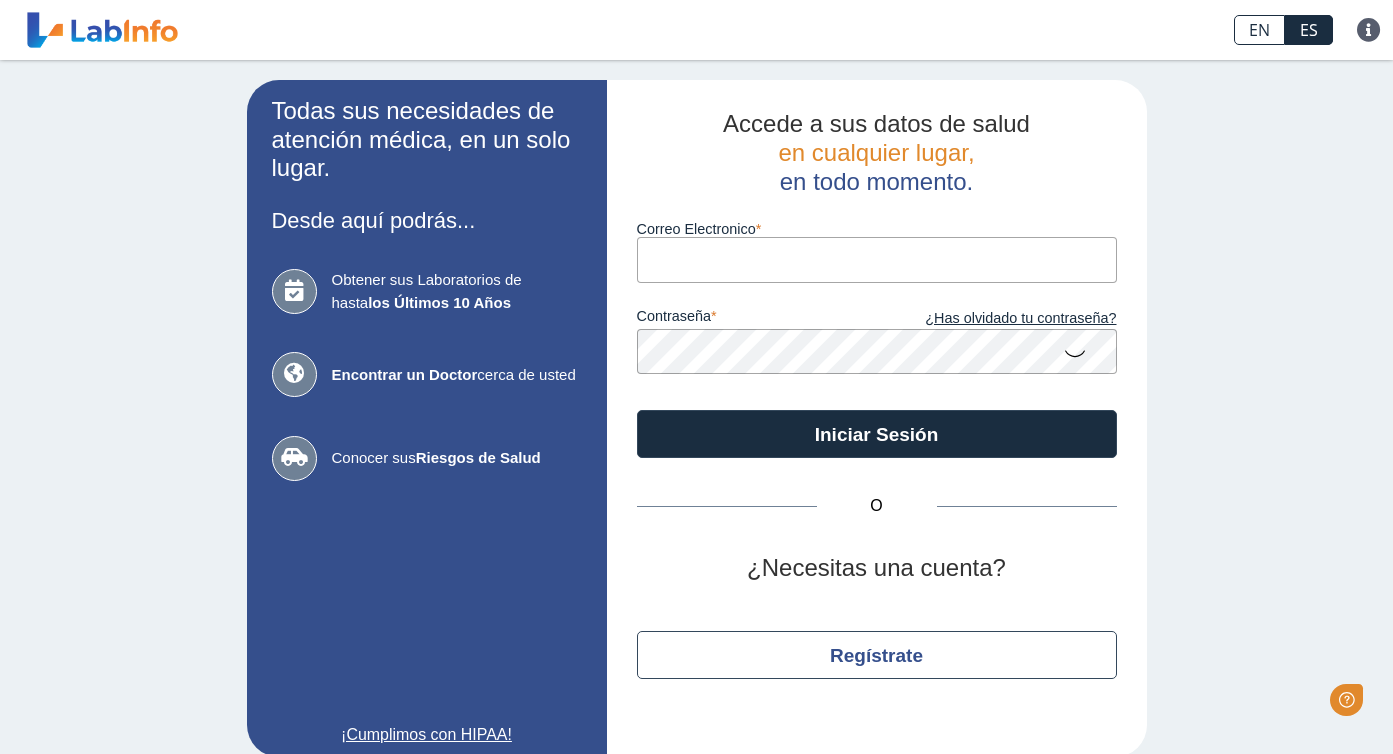 scroll, scrollTop: 0, scrollLeft: 0, axis: both 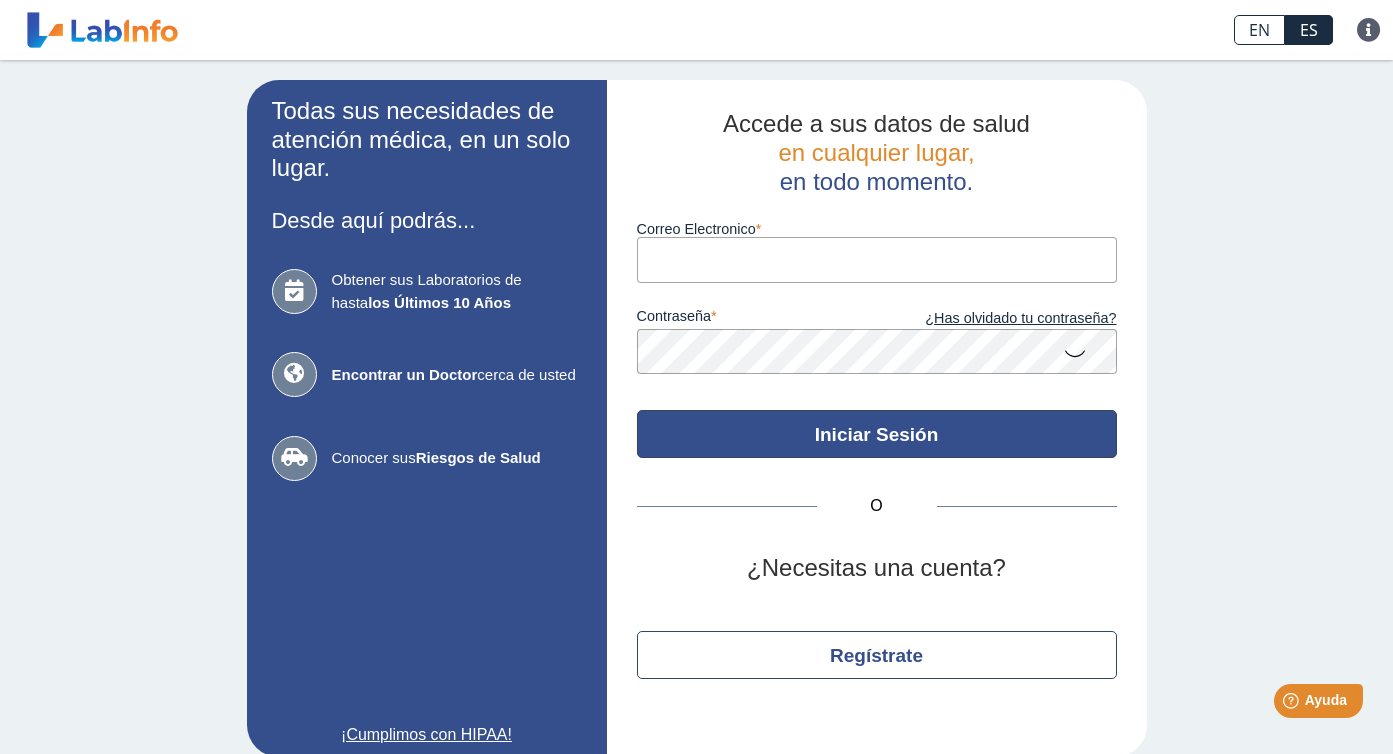 type on "tcam14203@icloud.com" 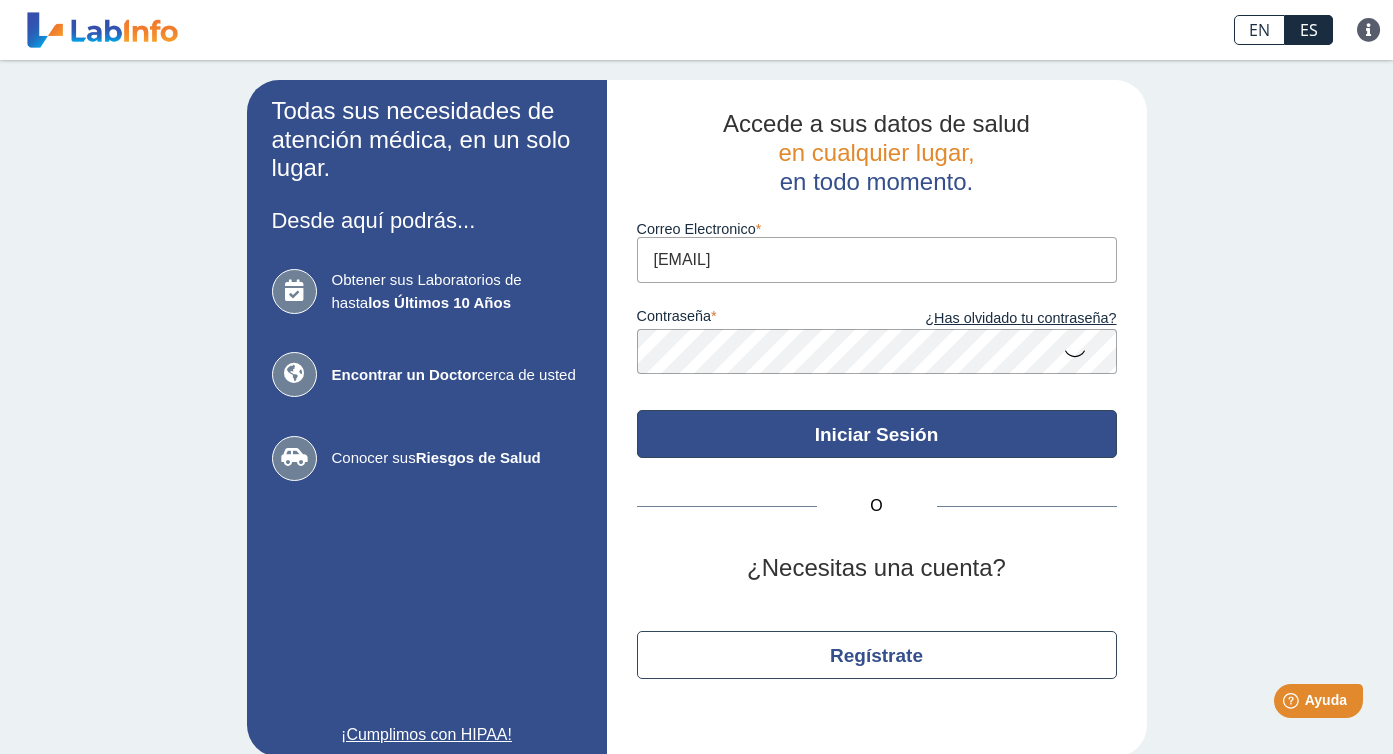 click on "Iniciar Sesión" 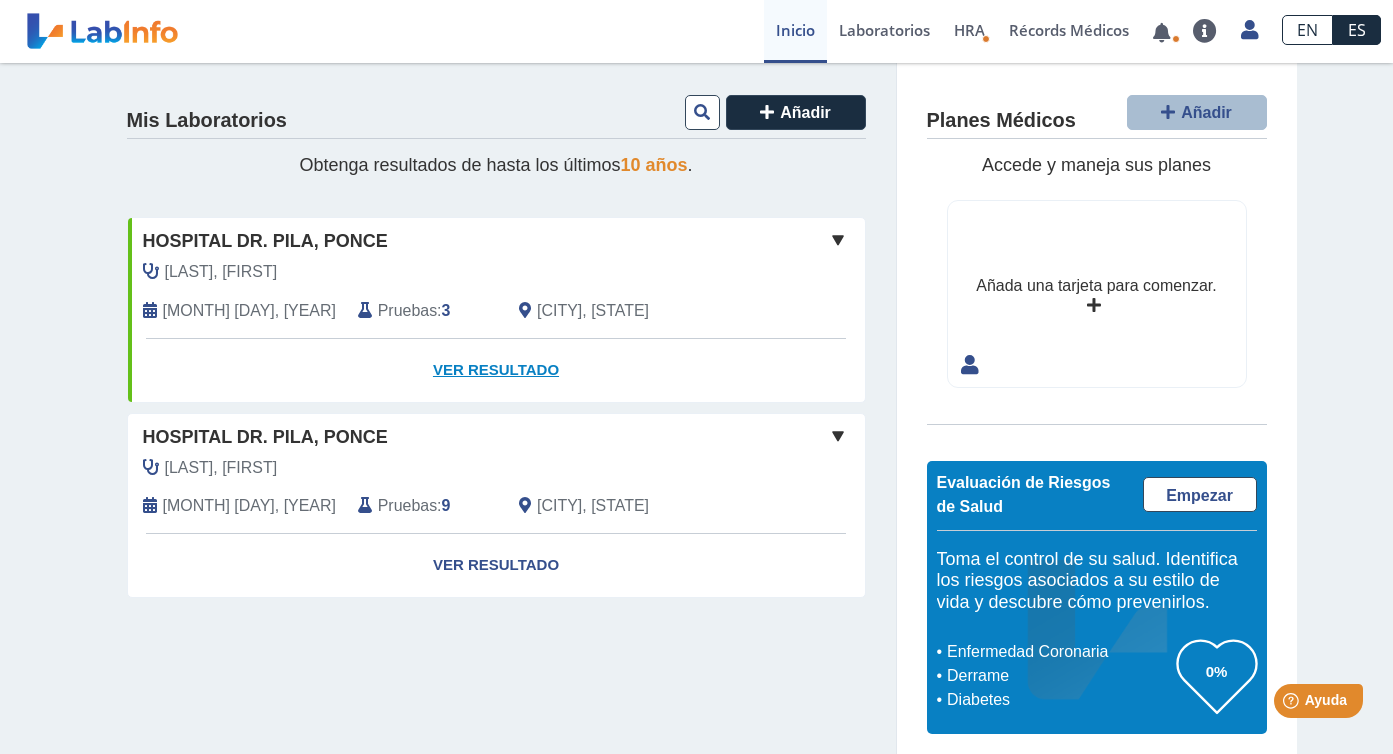 click on "Ver Resultado" 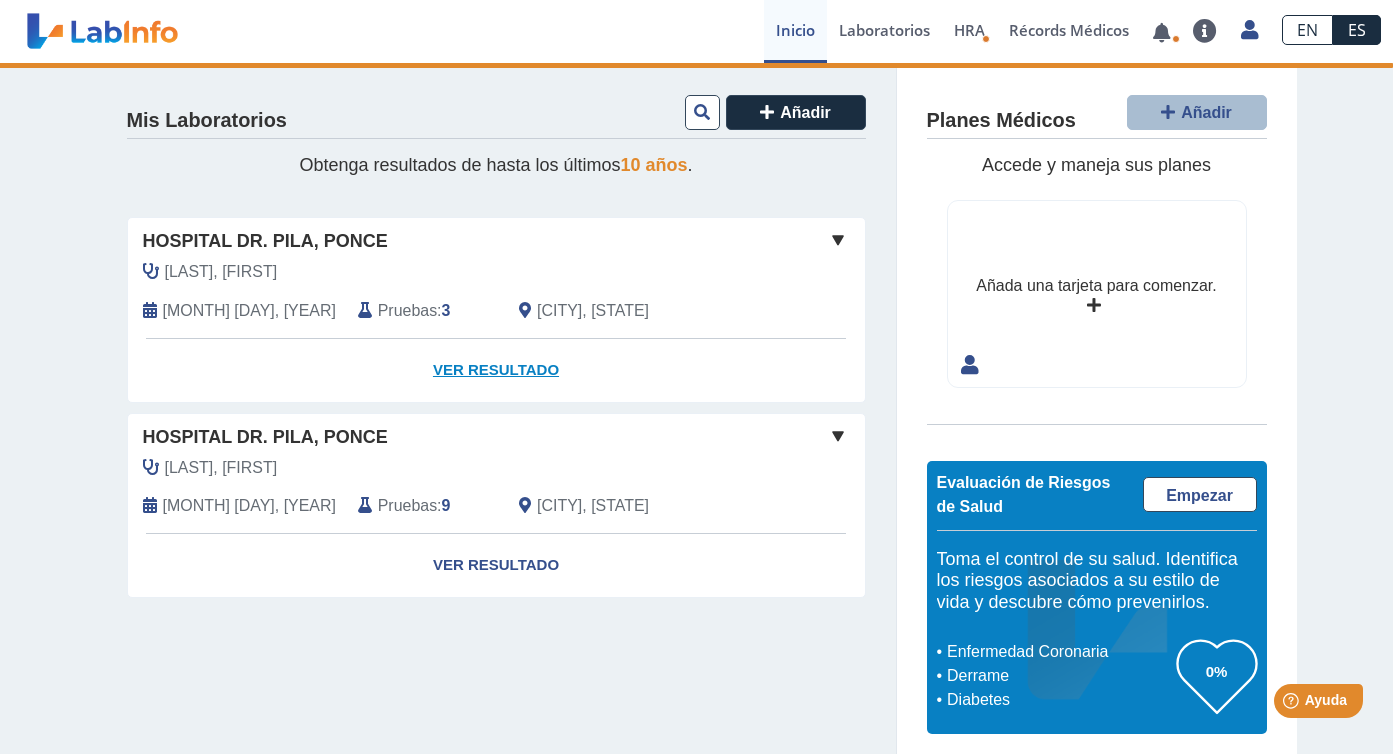 click on "Ver Resultado" 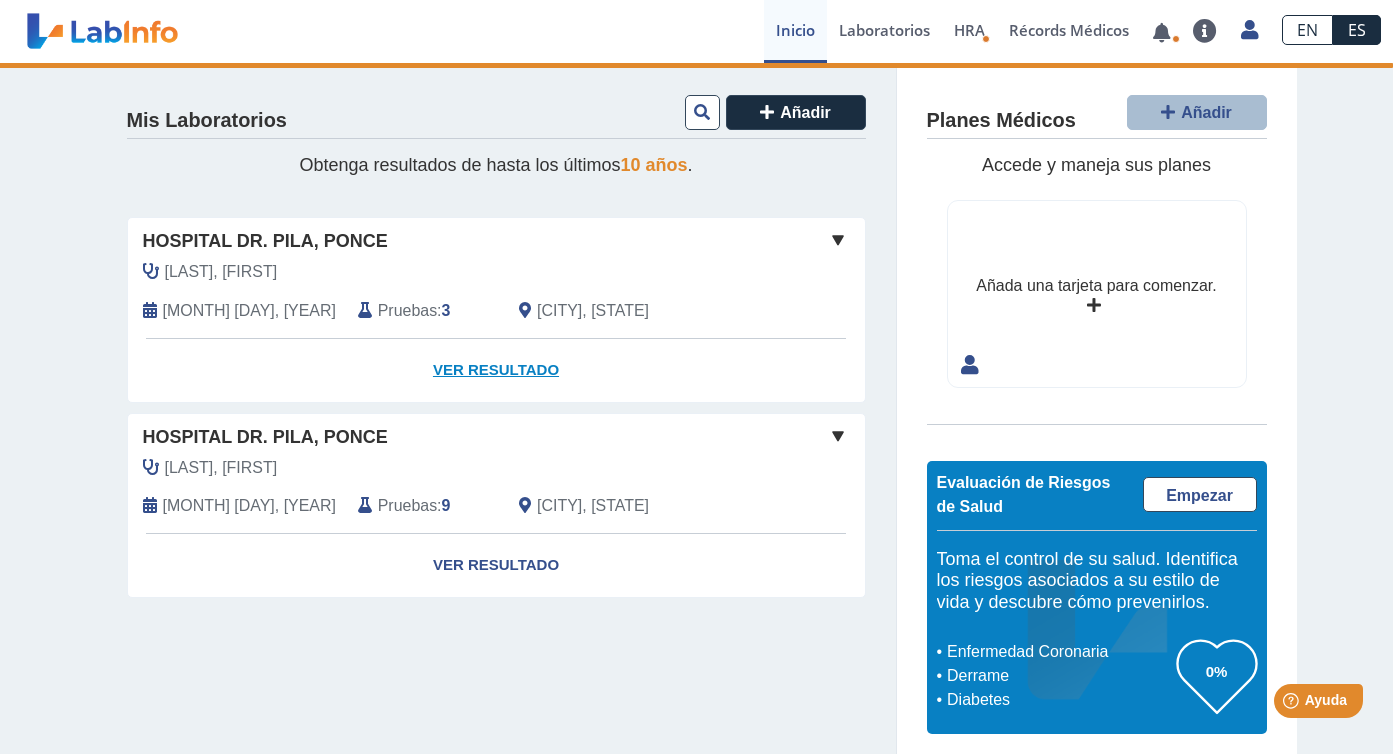 click on "Ver Resultado" 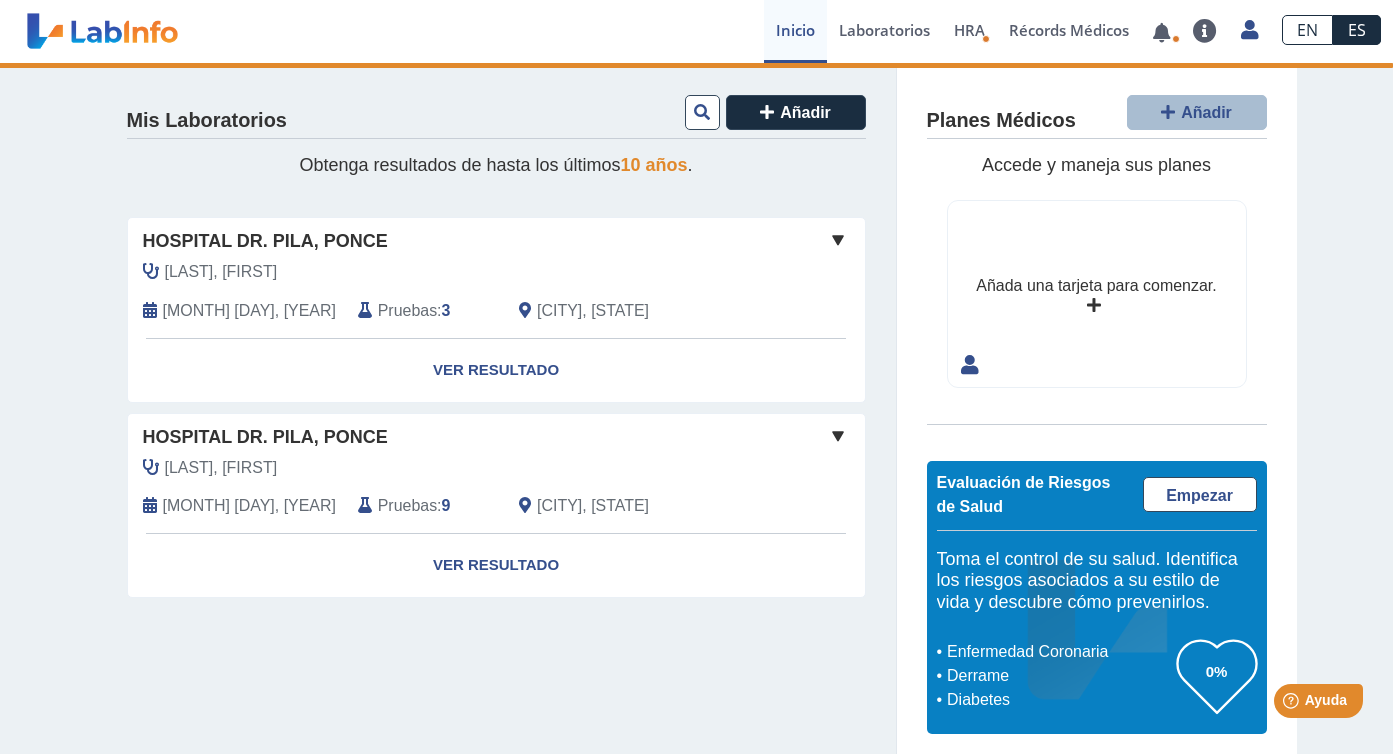click 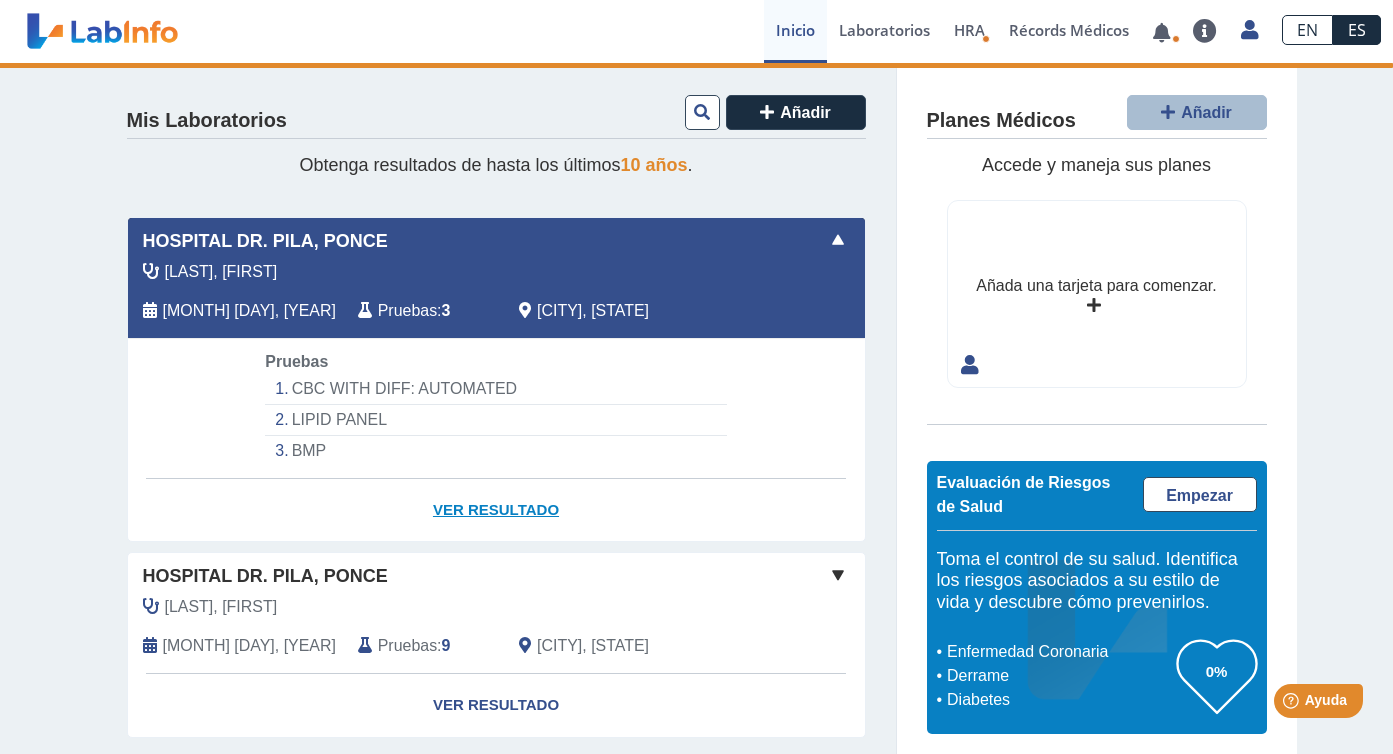 scroll, scrollTop: 55, scrollLeft: 0, axis: vertical 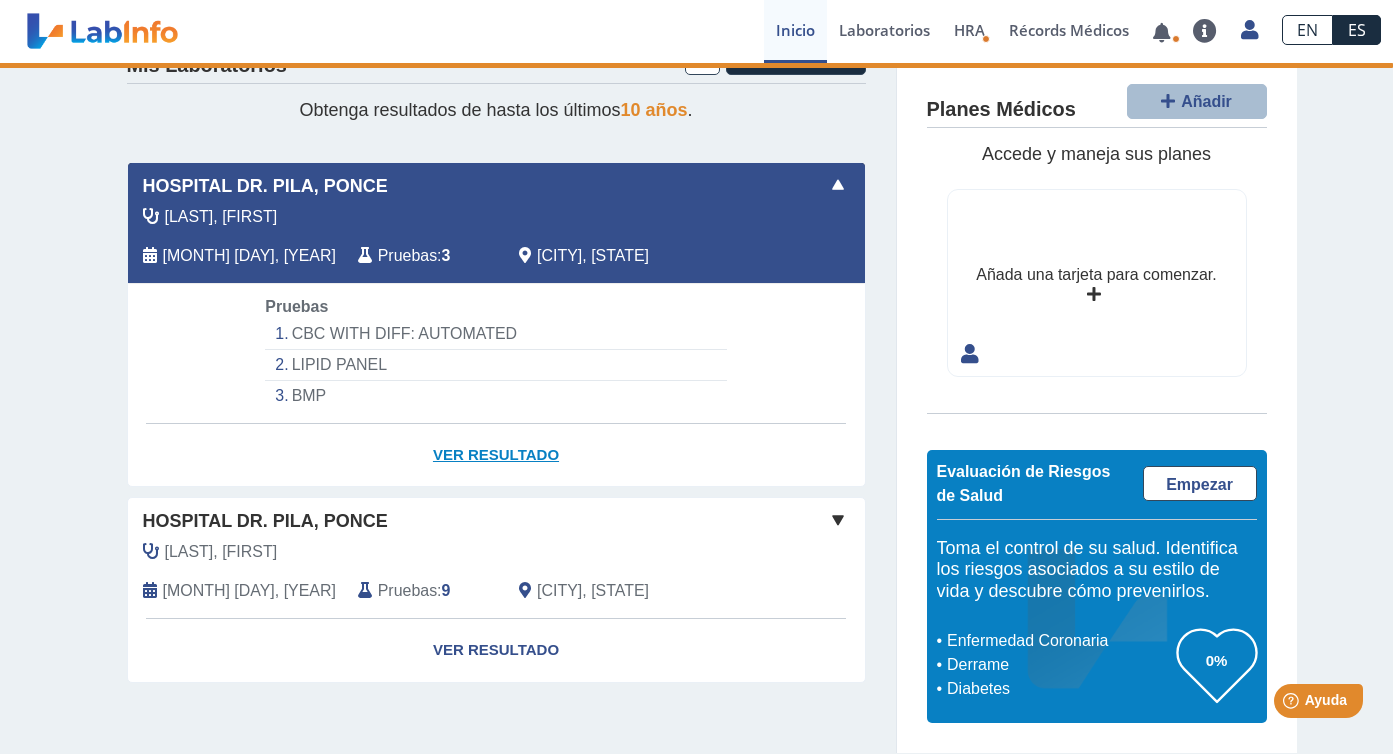 click on "Ver Resultado" 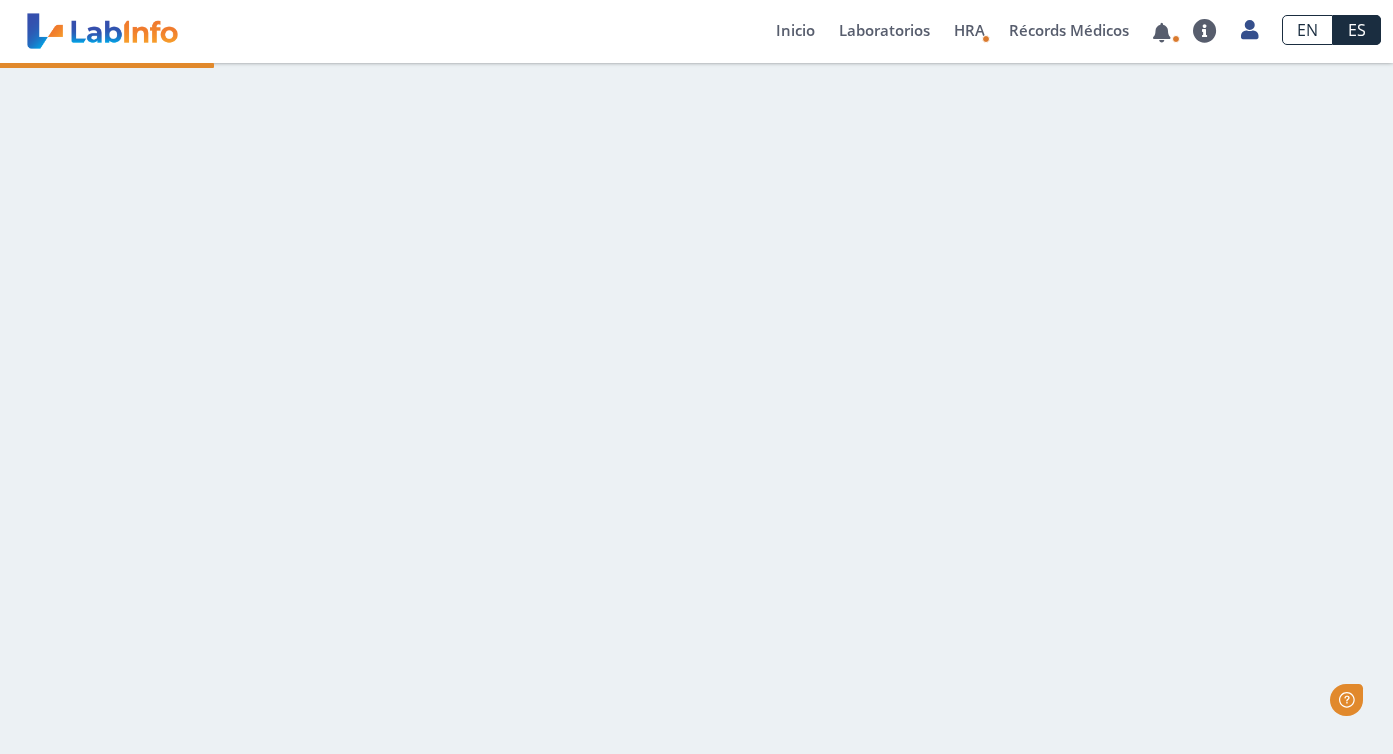 scroll, scrollTop: 0, scrollLeft: 0, axis: both 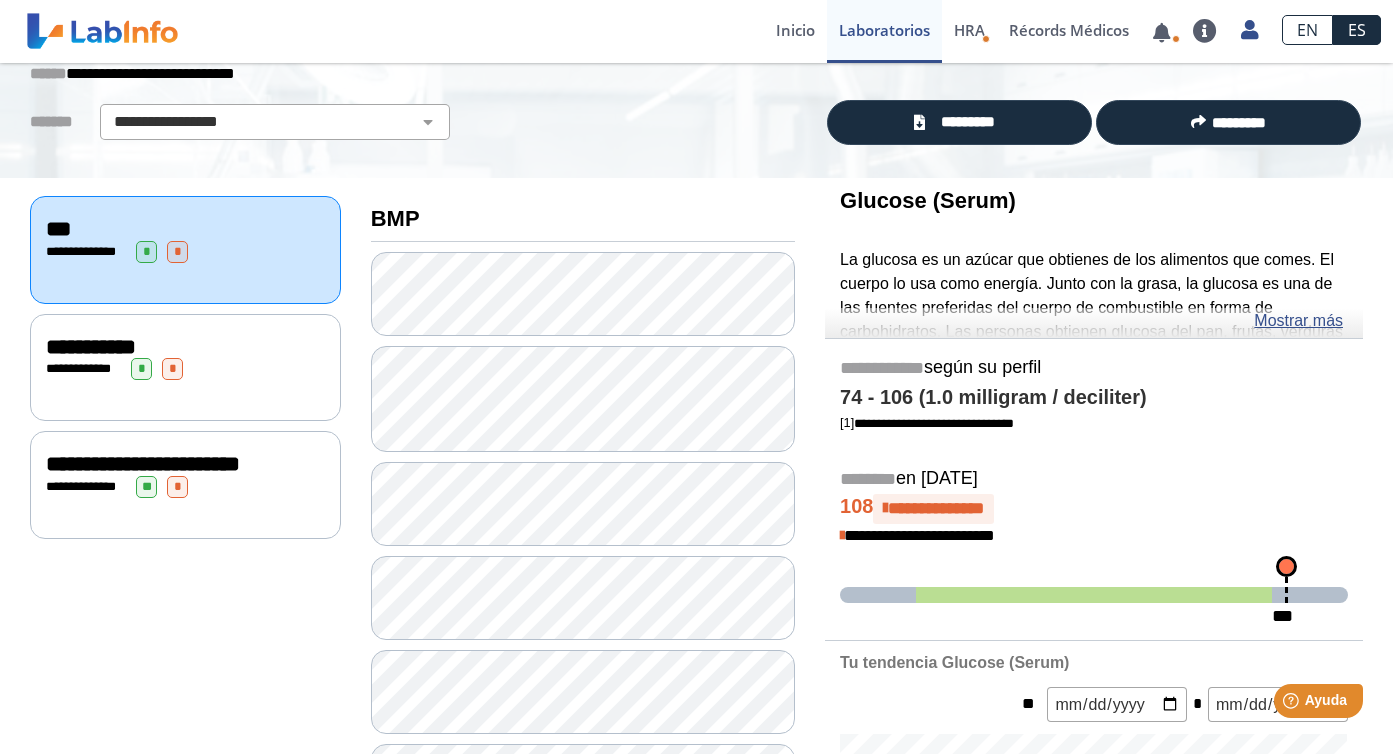 click on "**********" 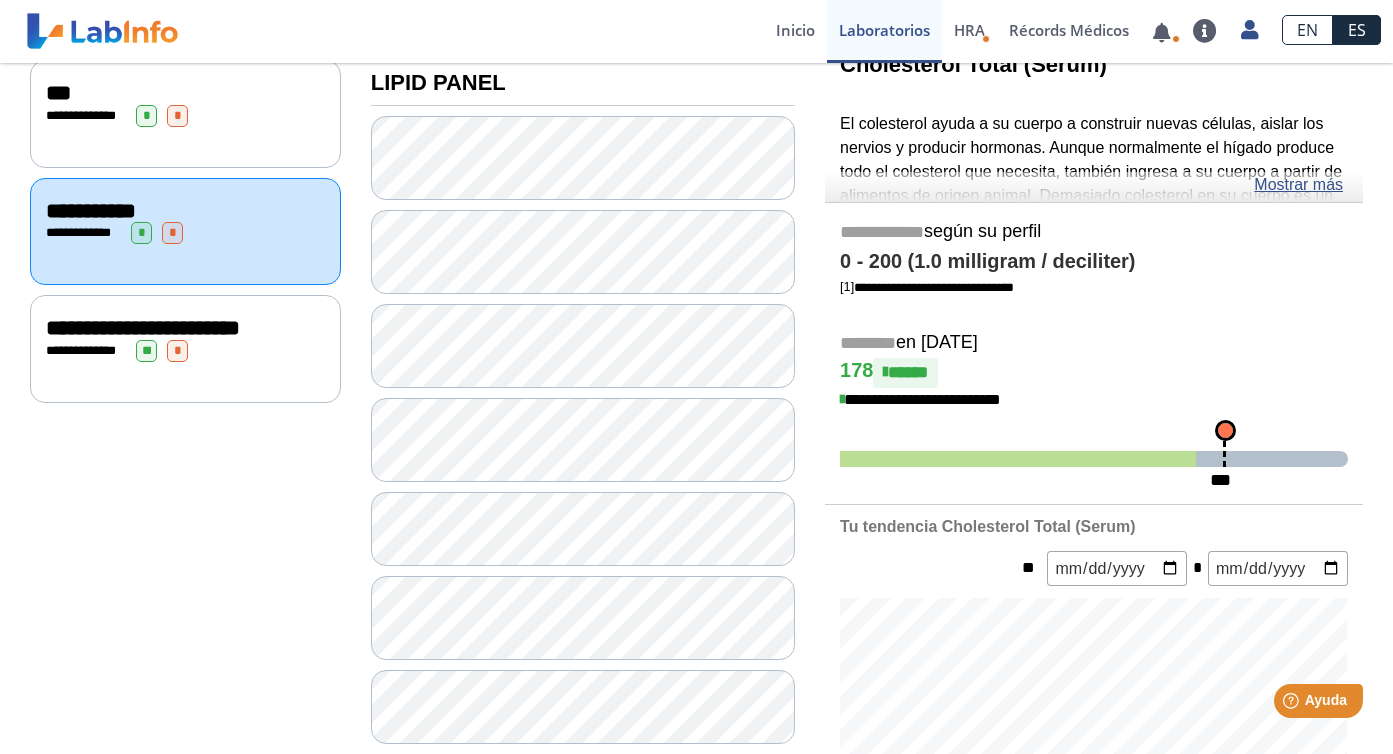 scroll, scrollTop: 155, scrollLeft: 0, axis: vertical 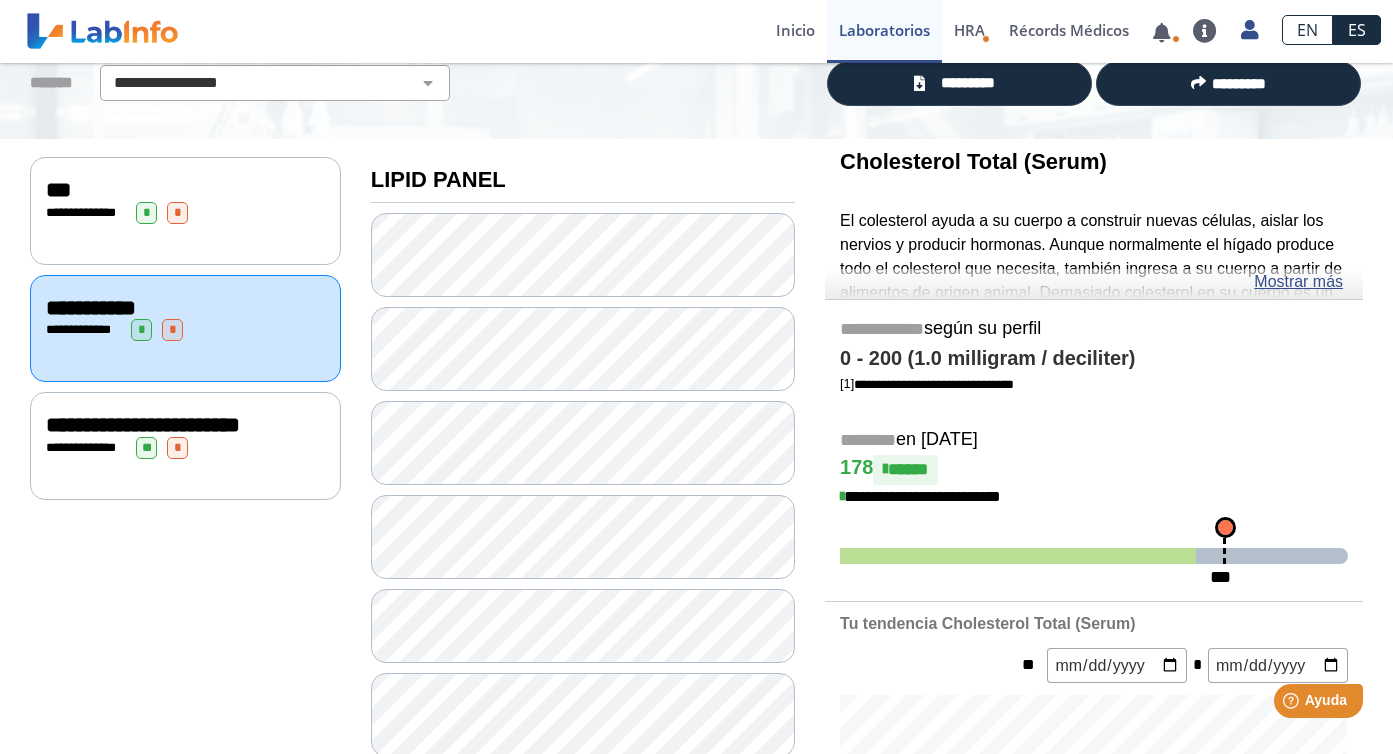 click on "**********" 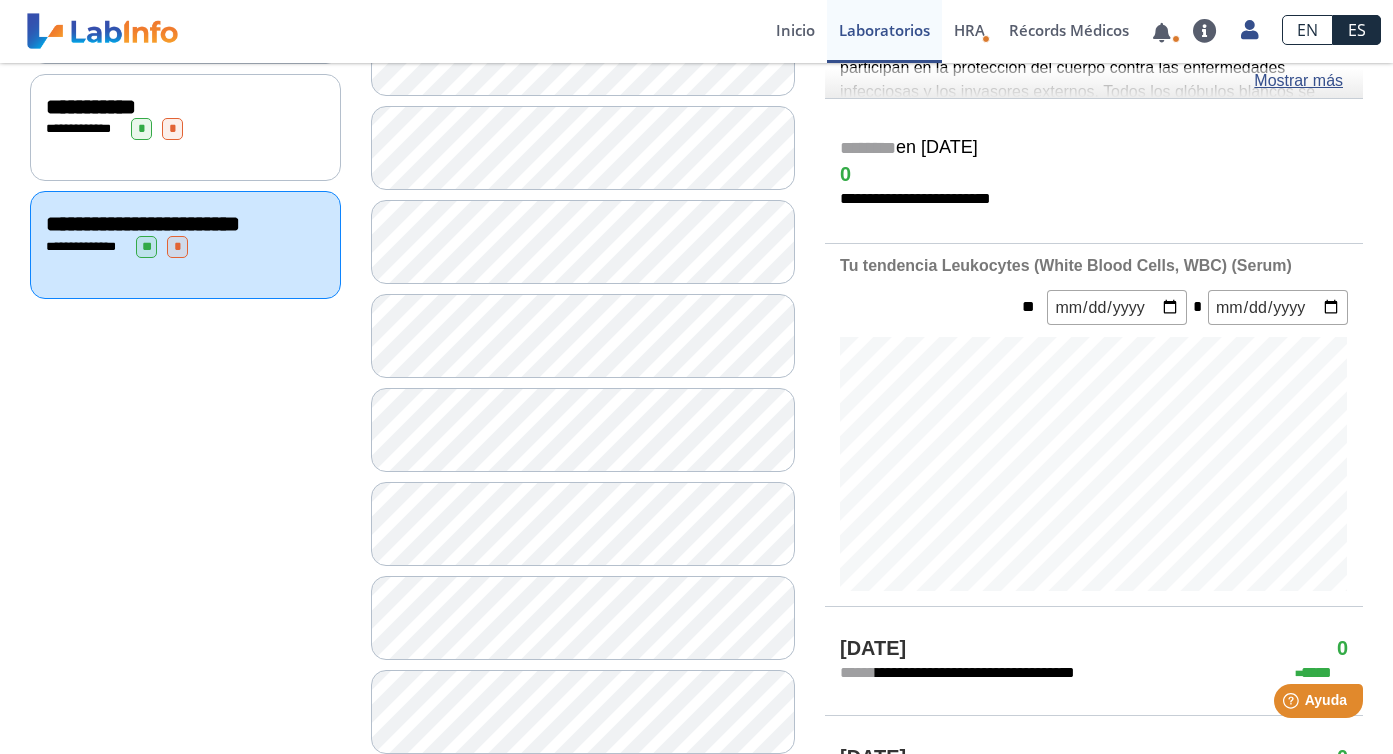 scroll, scrollTop: 373, scrollLeft: 0, axis: vertical 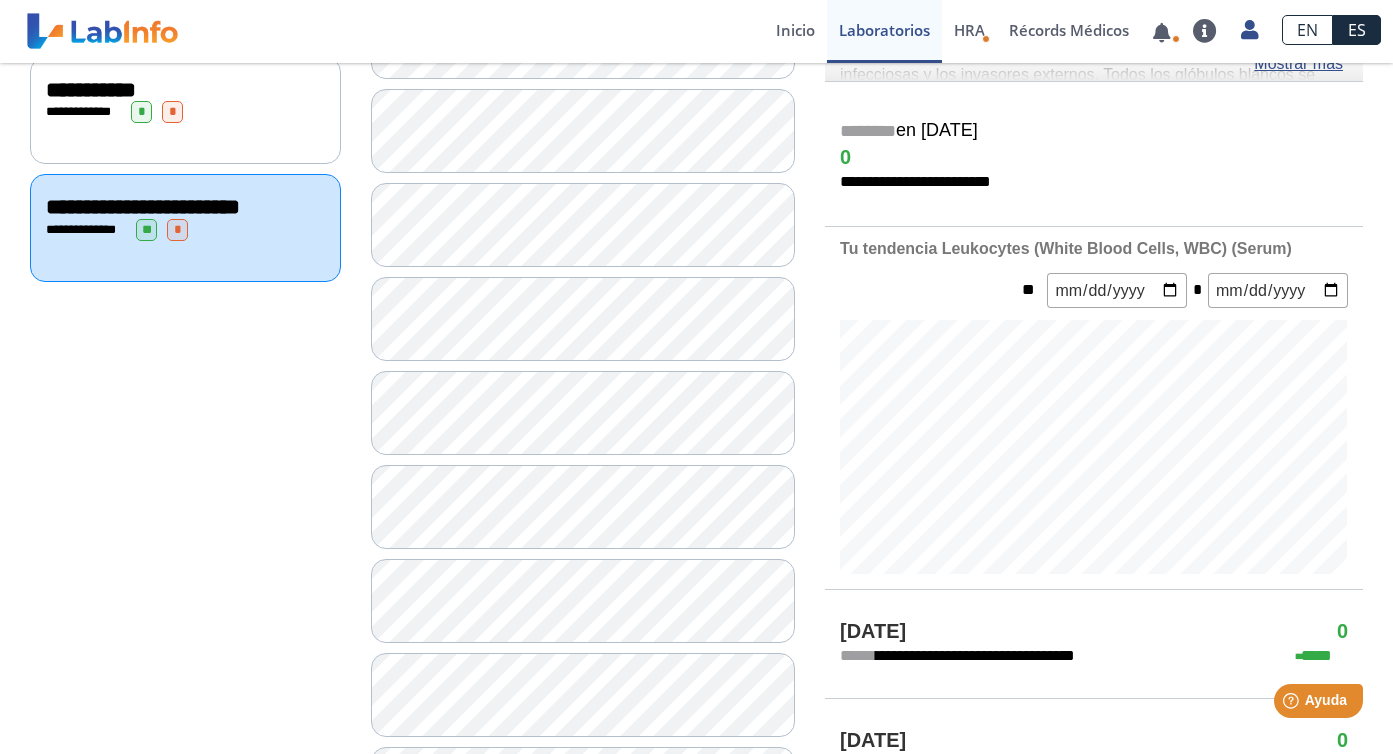 click on "**********" 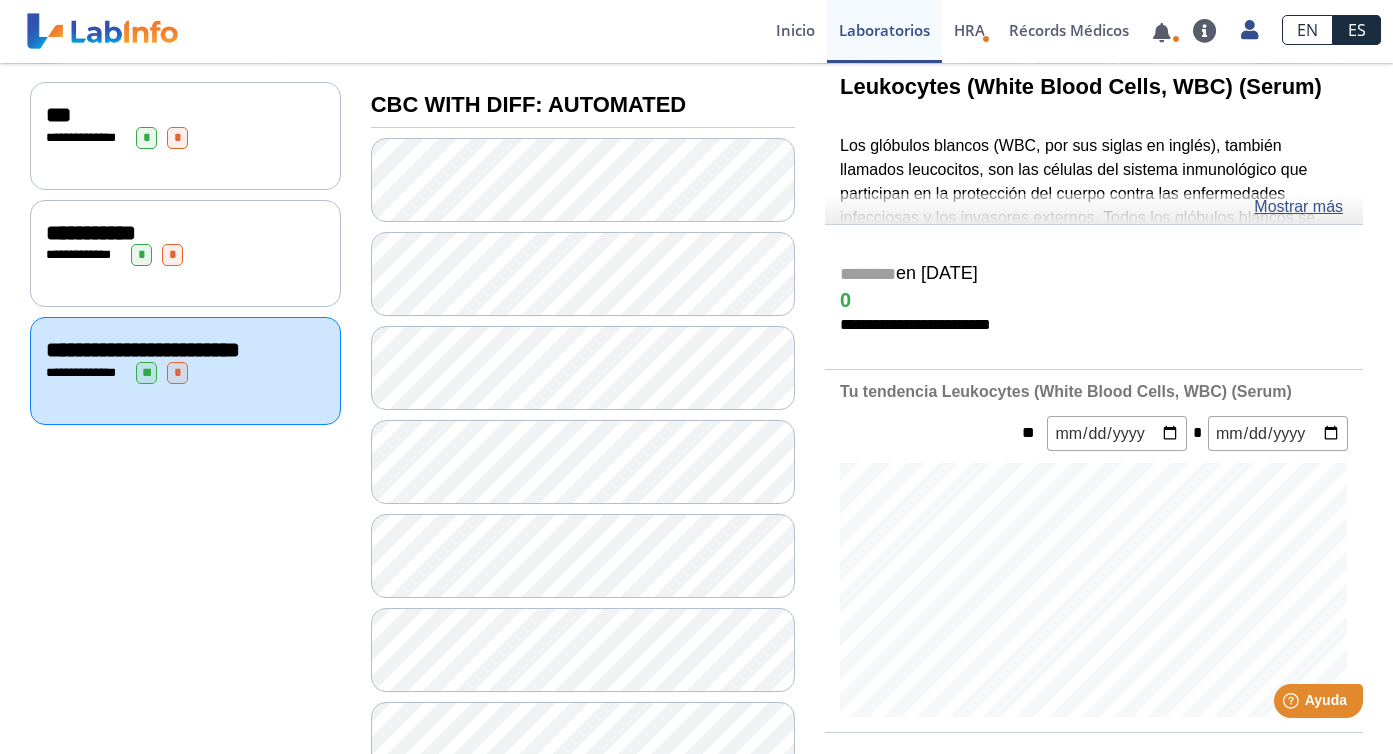 scroll, scrollTop: 144, scrollLeft: 0, axis: vertical 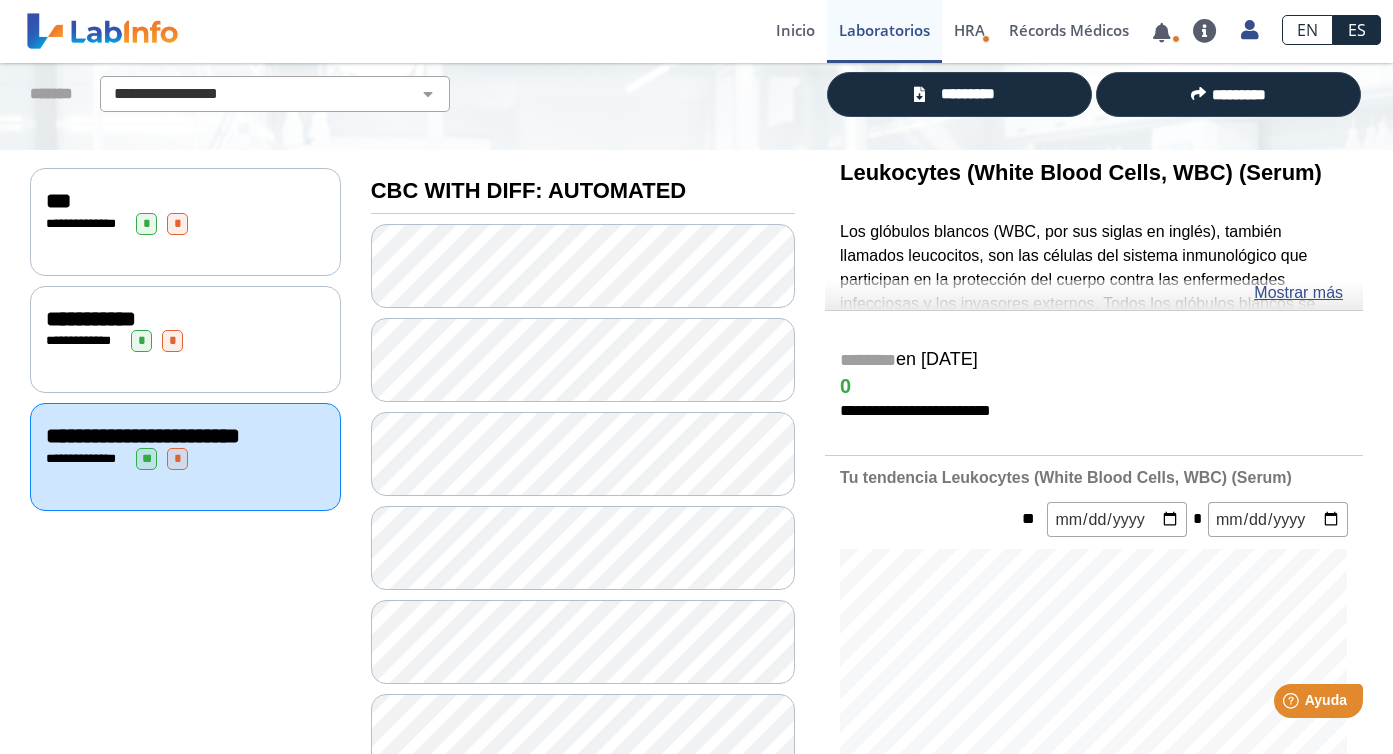 click on "**********" 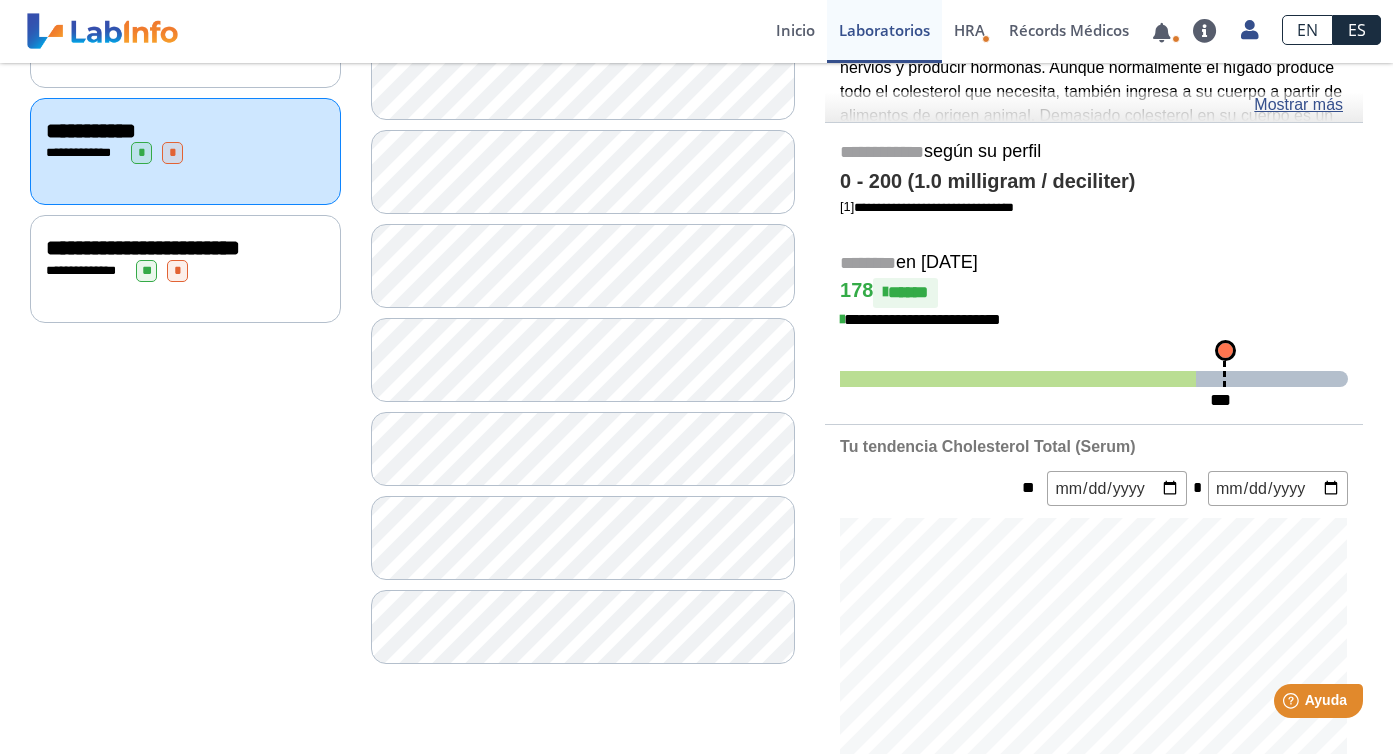 scroll, scrollTop: 302, scrollLeft: 0, axis: vertical 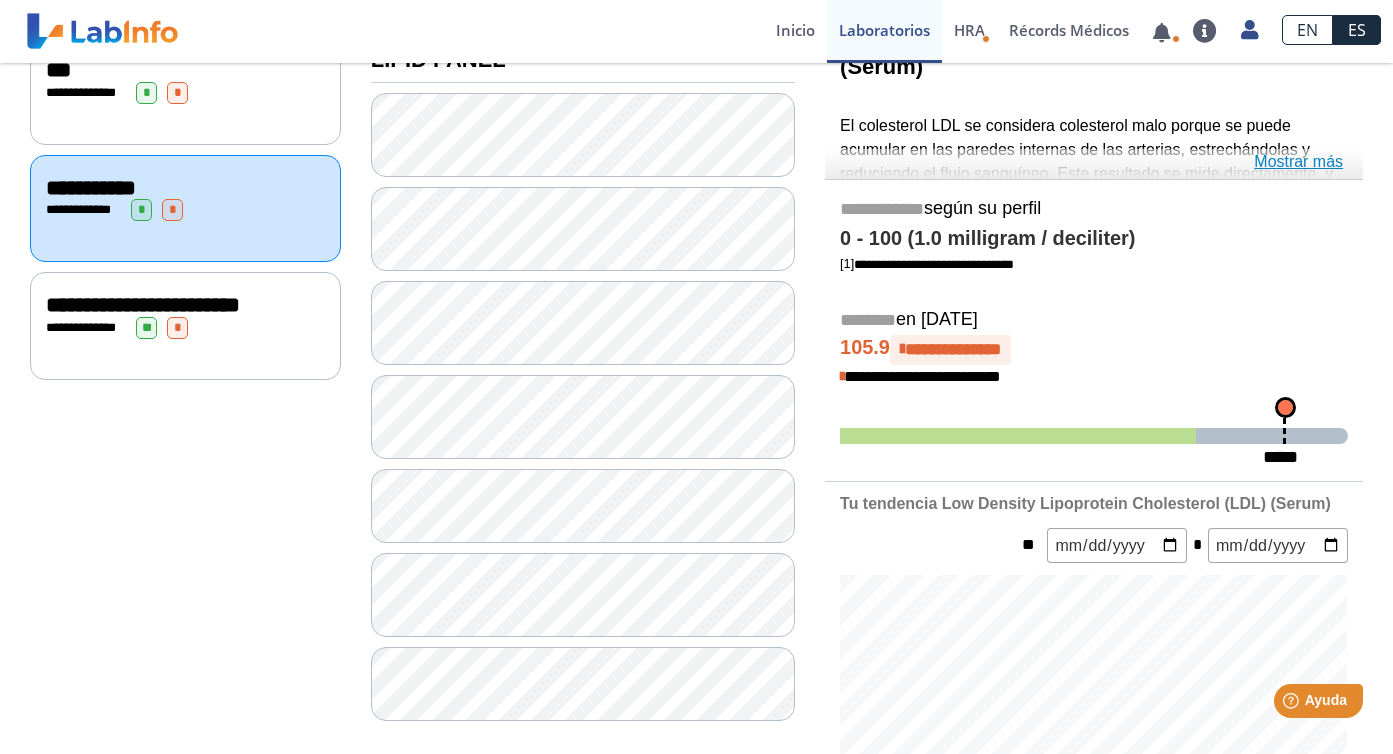 click on "Mostrar más" 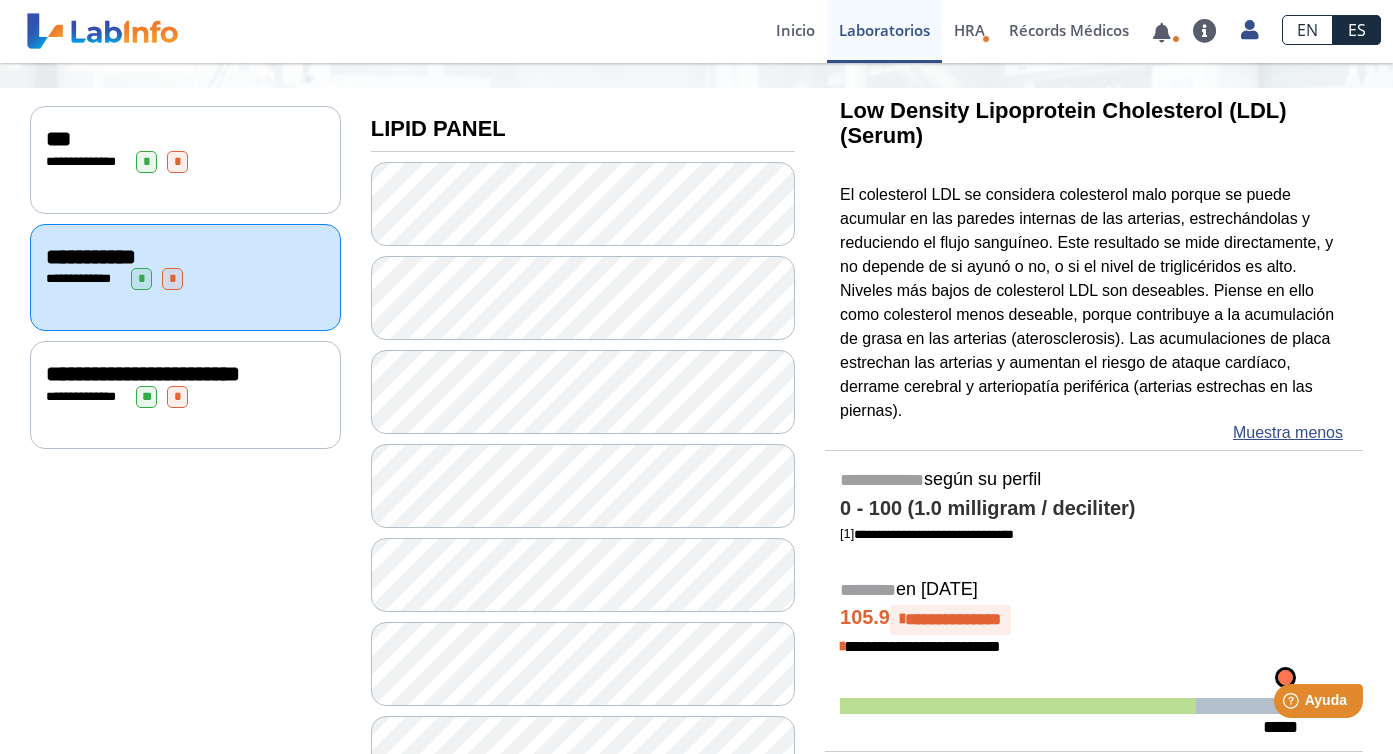 scroll, scrollTop: 189, scrollLeft: 0, axis: vertical 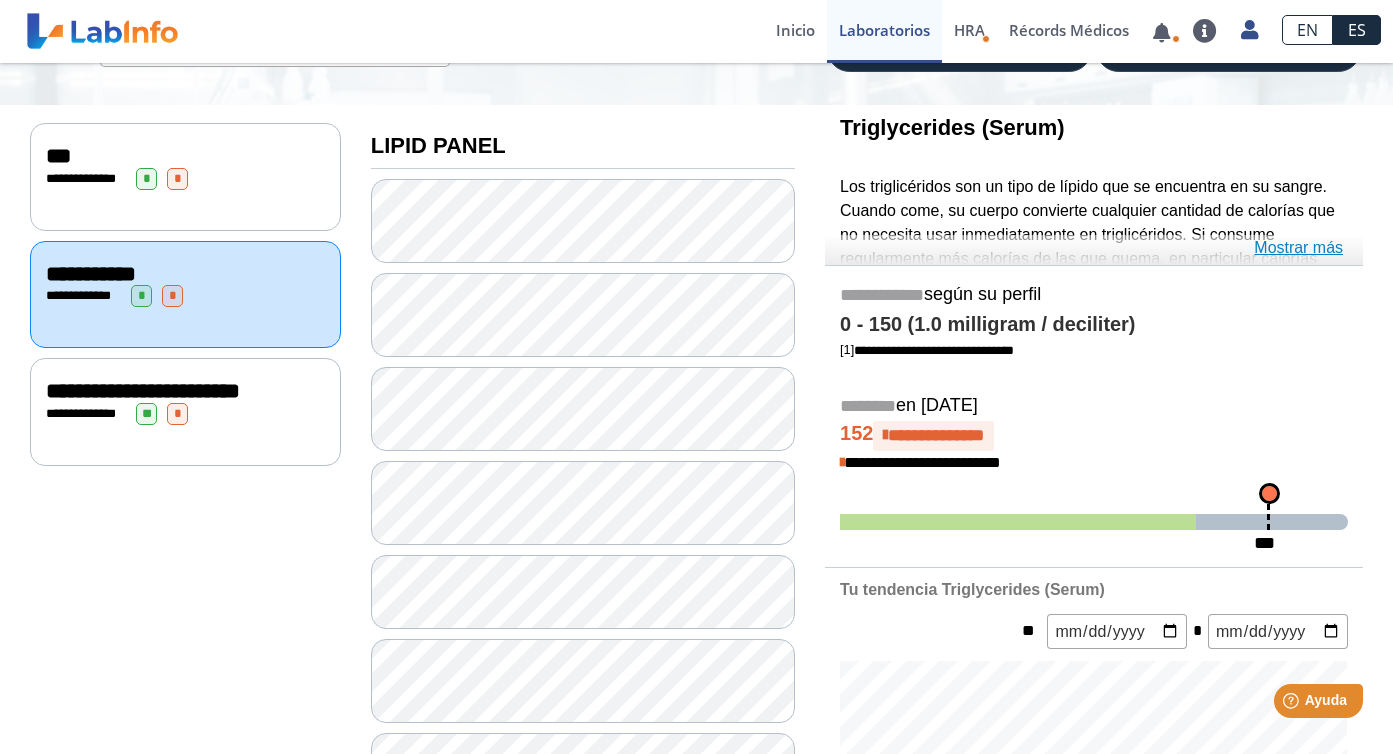 click on "Mostrar más" 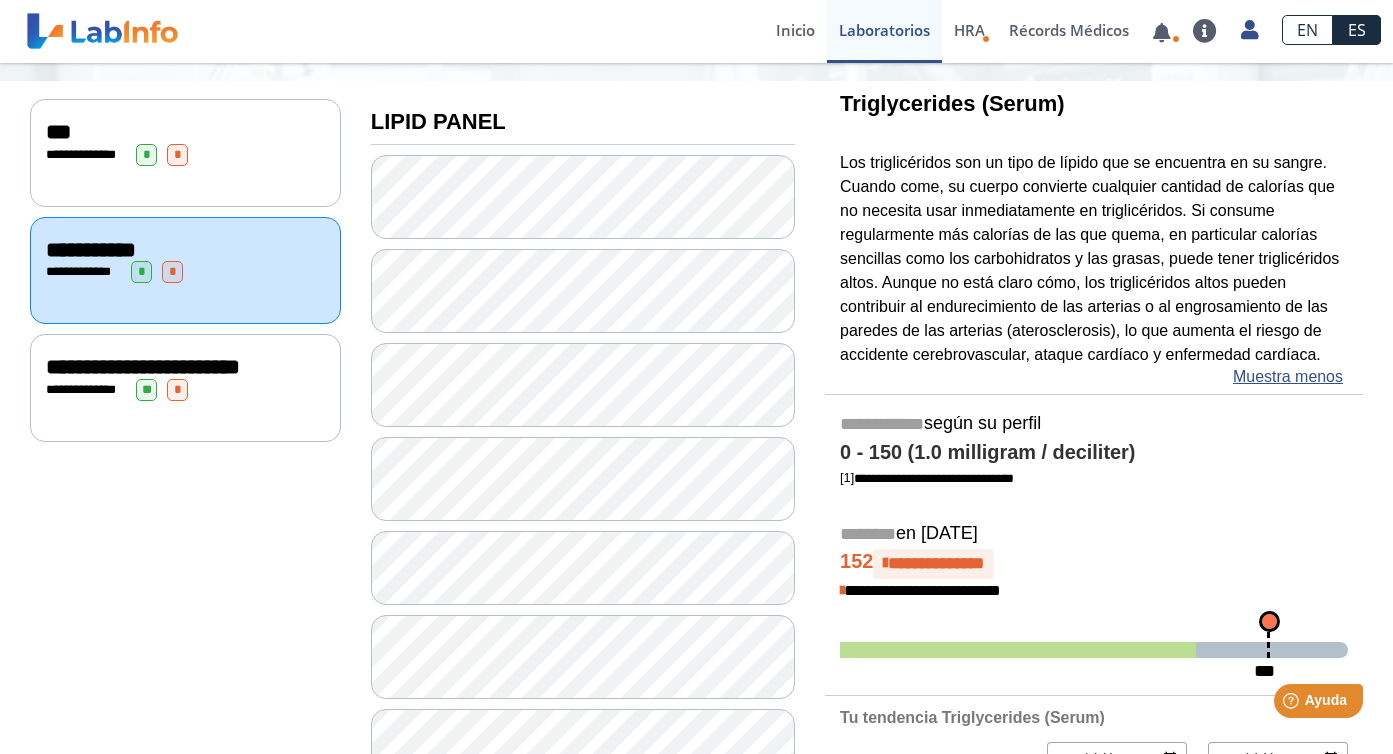 scroll, scrollTop: 224, scrollLeft: 0, axis: vertical 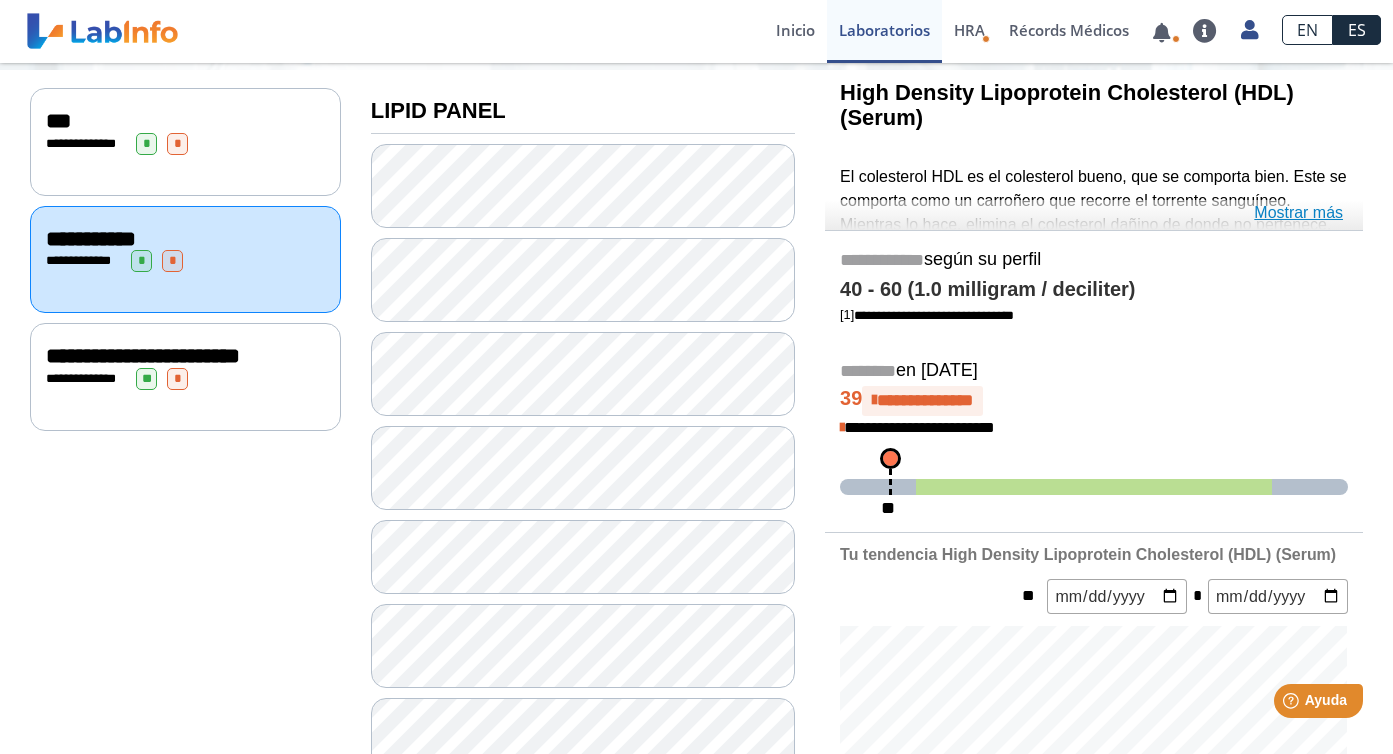click on "Mostrar más" 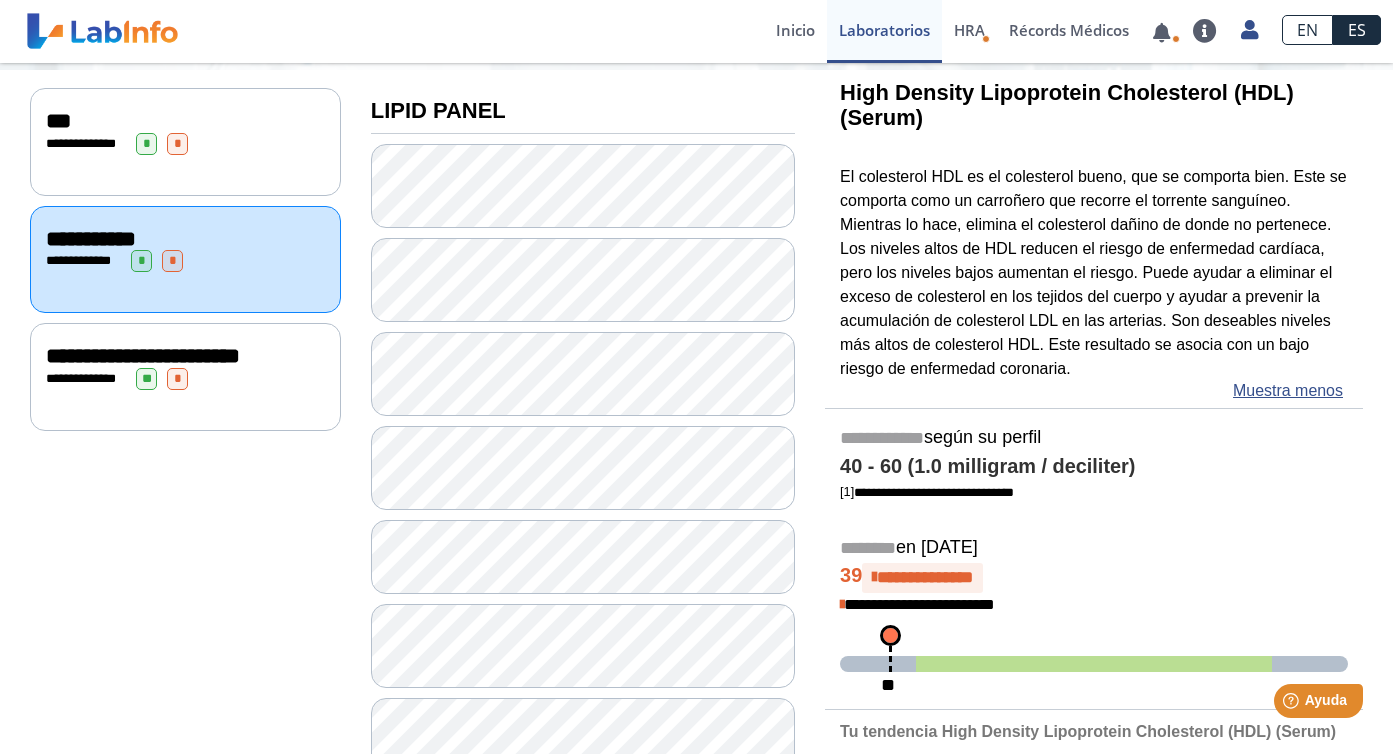 click on "***" 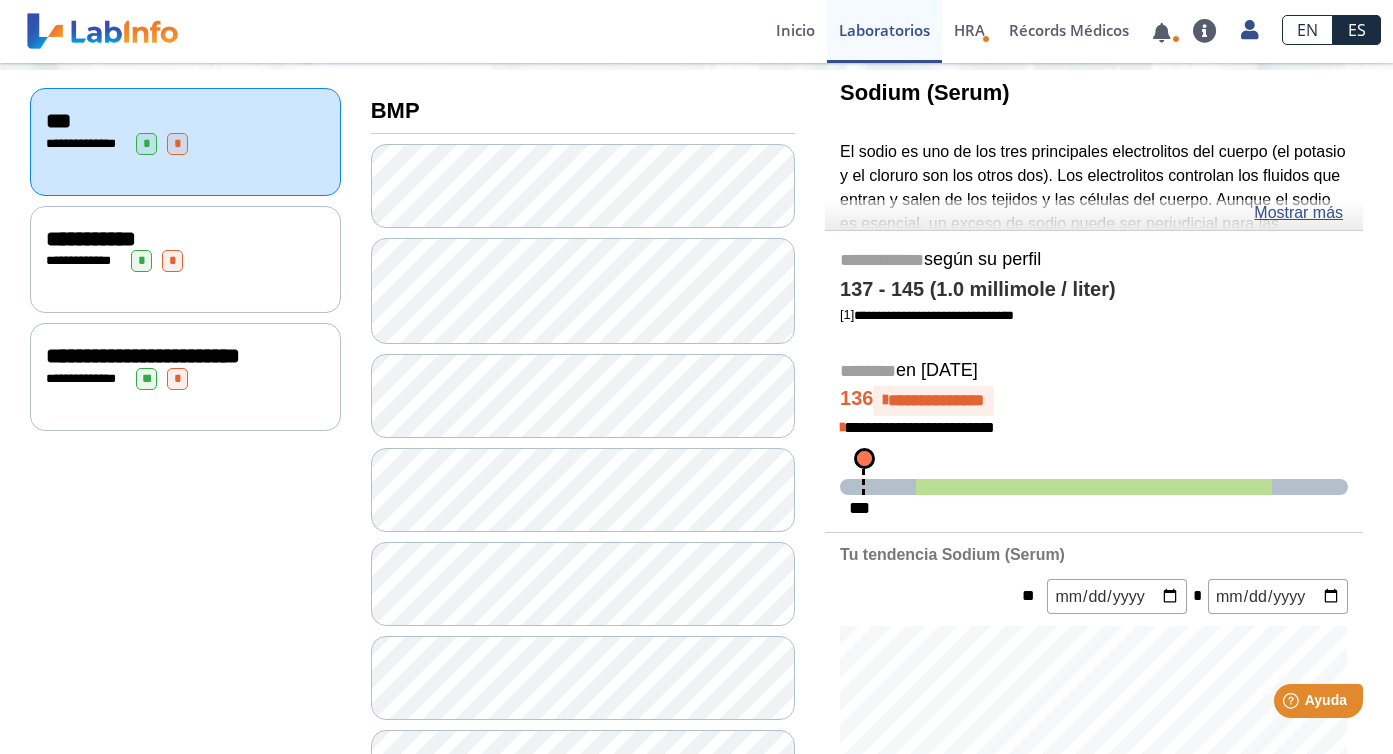 click on "Sodium (Serum) El sodio es uno de los tres principales electrolitos del cuerpo (el potasio y el cloruro son los otros dos). Los electrolitos controlan los fluidos que entran y salen de los tejidos y las células del cuerpo. Aunque el sodio es esencial, un exceso de sodio puede ser perjudicial para las personas con enfermedad renal porque sus riñones no pueden eliminar el exceso de sodio y líquido de su cuerpo. Sodio, cloruro y potasio, son importantes para los balances de sal y agua. Los desequilibrios pueden deberse a problemas con la dieta, la ingesta de líquidos, medicación, enfermedad renal o trastornos pulmonares. Estas pruebas se interpretan juntas. Un nivel alto de sodio o cloruro puede ser causado por una ingesta excesiva de sal o por no beber suficiente agua. Mostrar más" 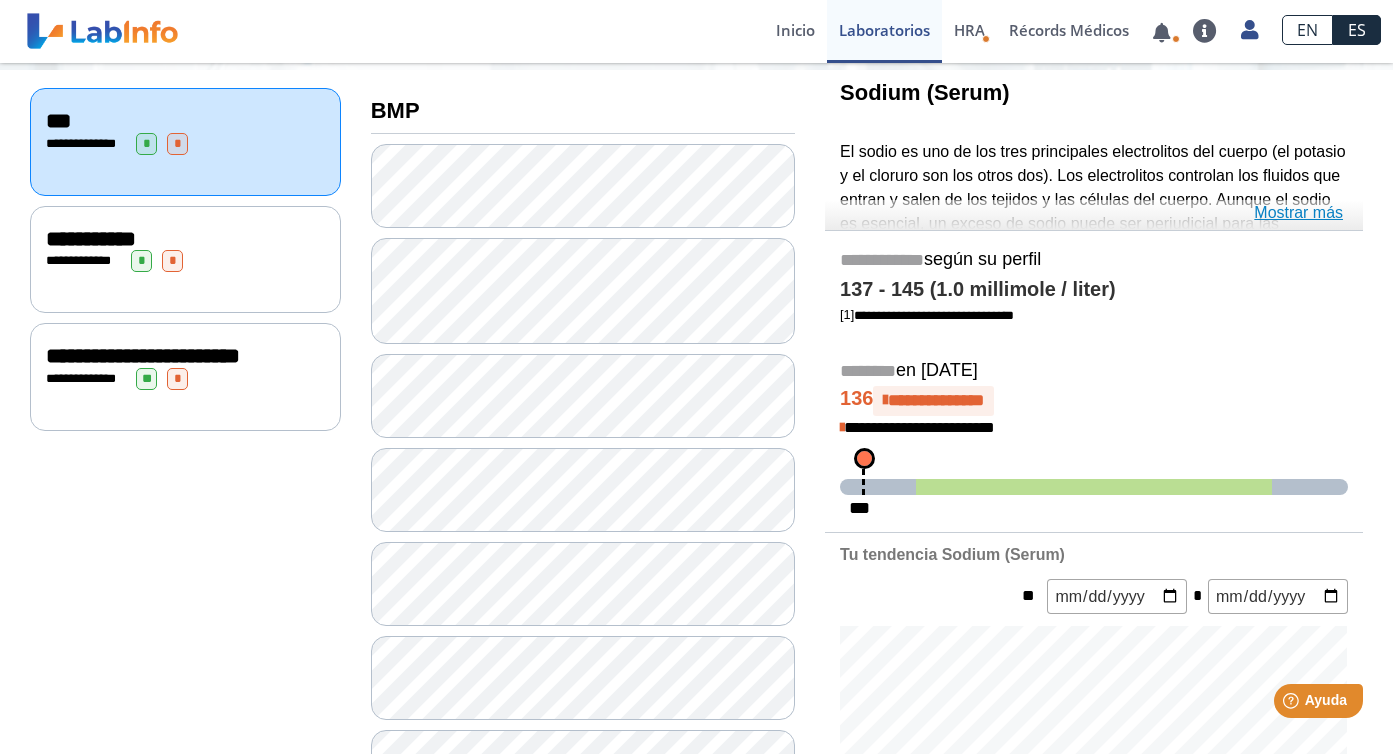 click on "Mostrar más" 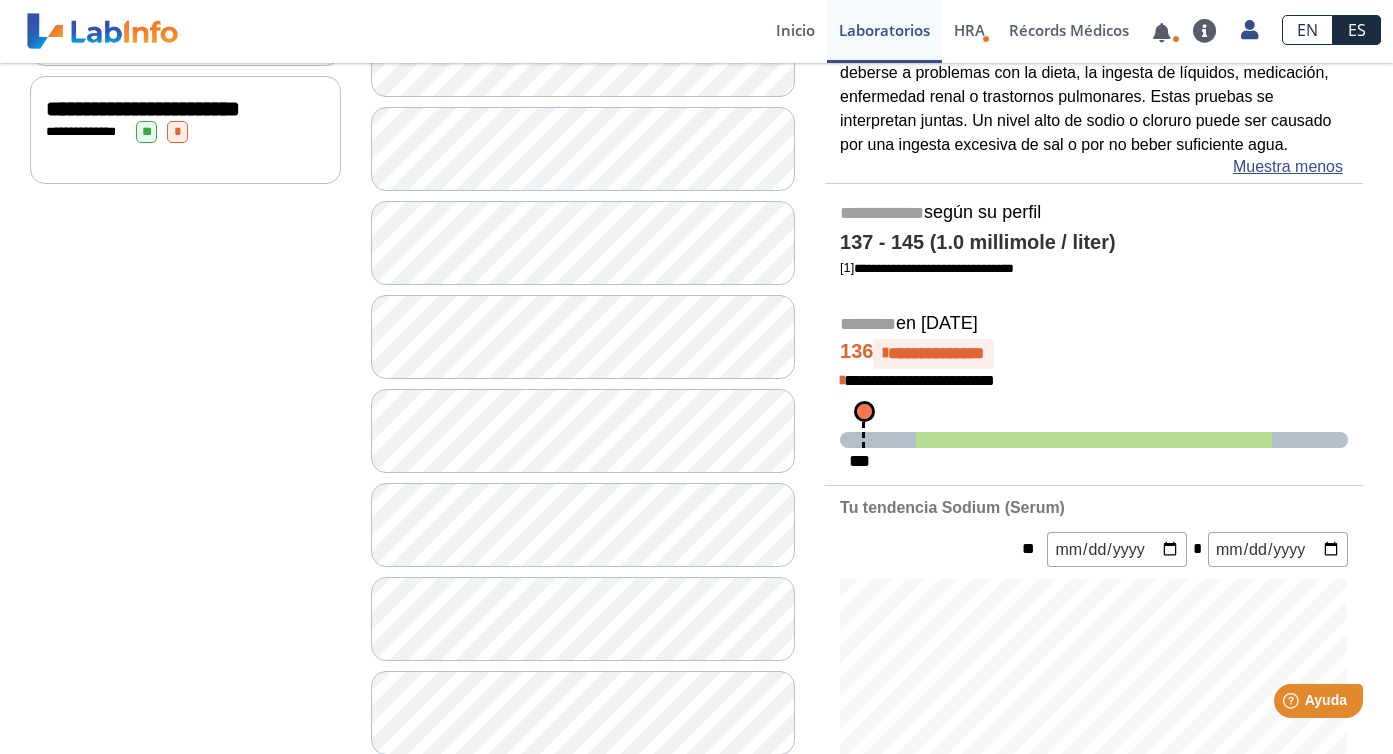 scroll, scrollTop: 469, scrollLeft: 0, axis: vertical 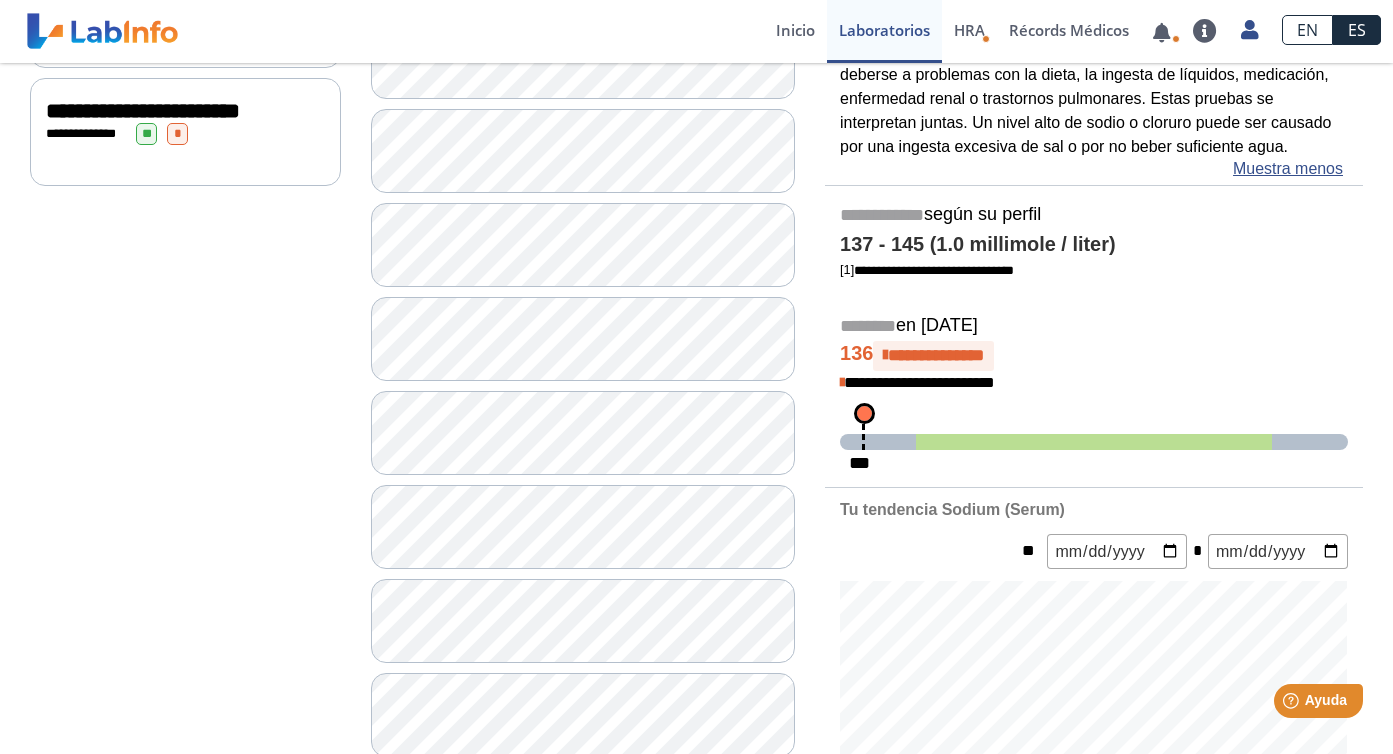 click on "**********" 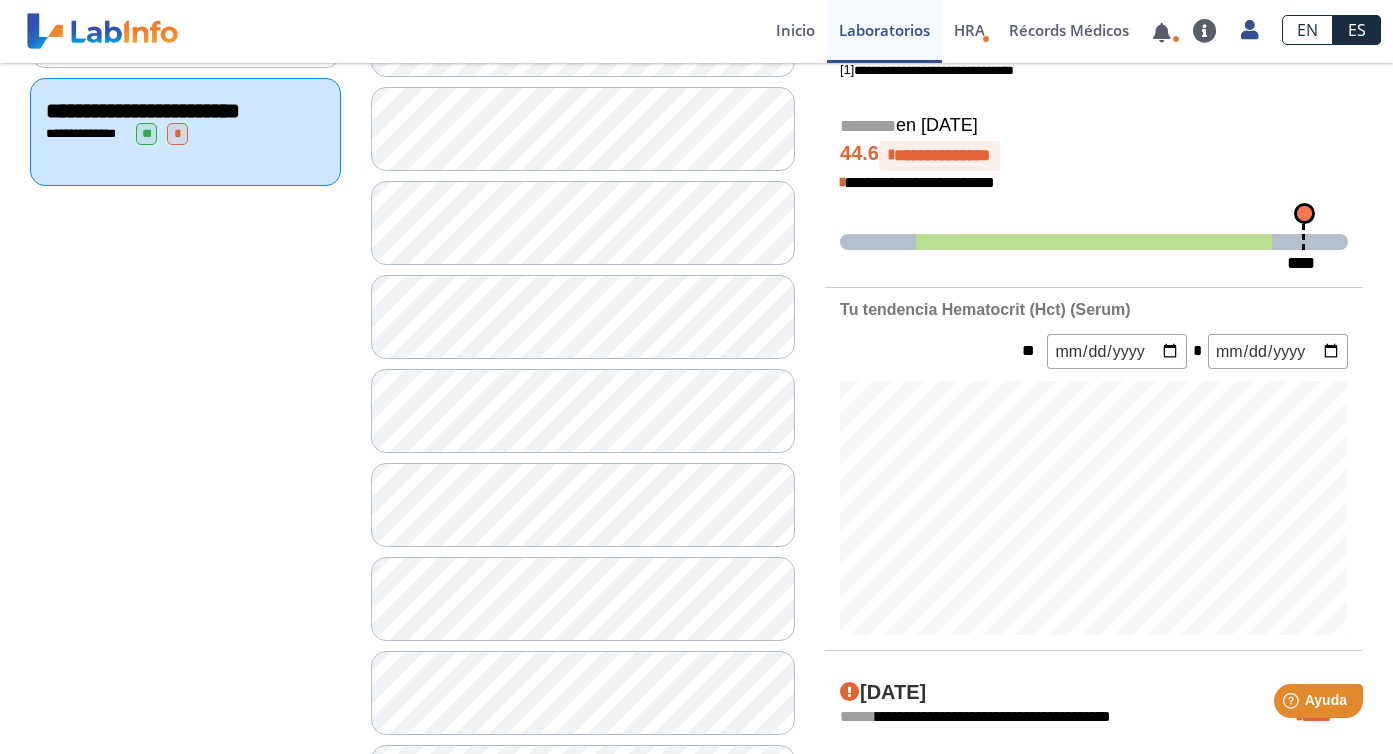 click on "**********" 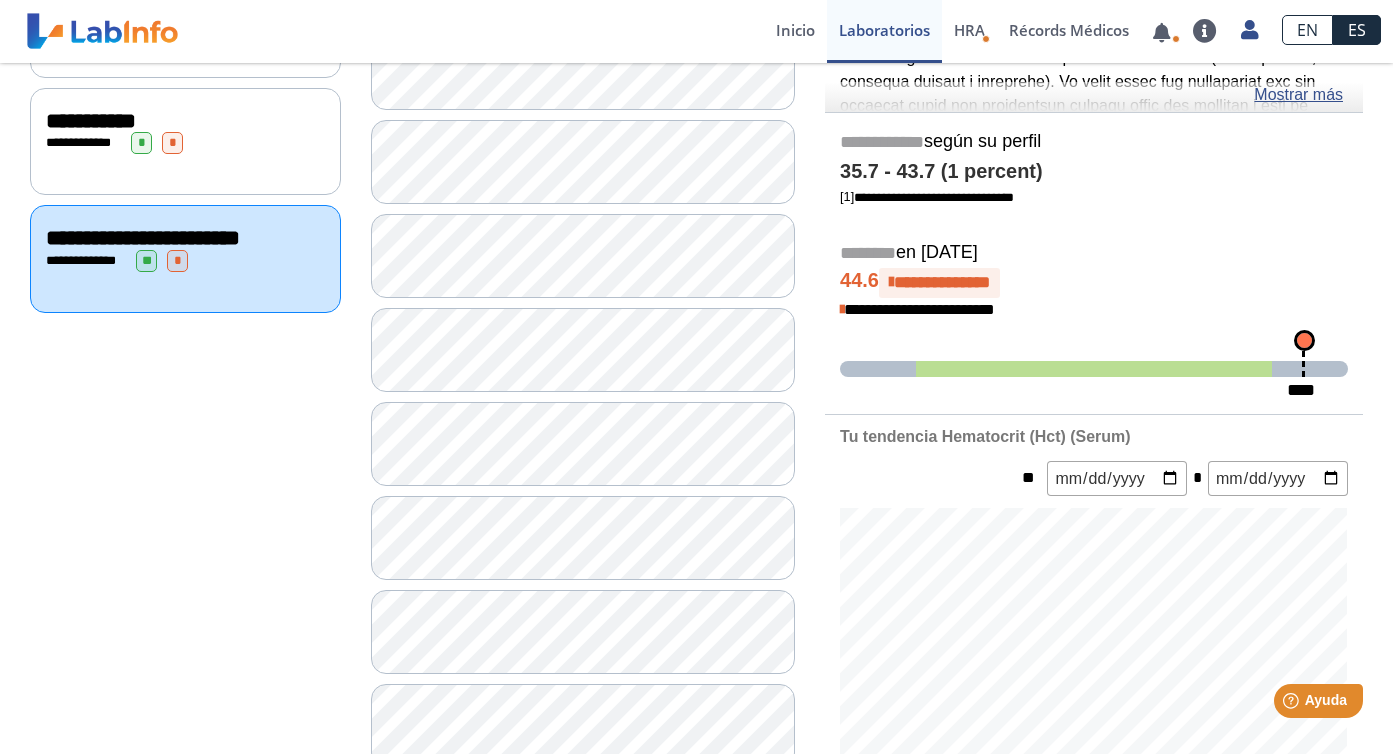 scroll, scrollTop: 162, scrollLeft: 0, axis: vertical 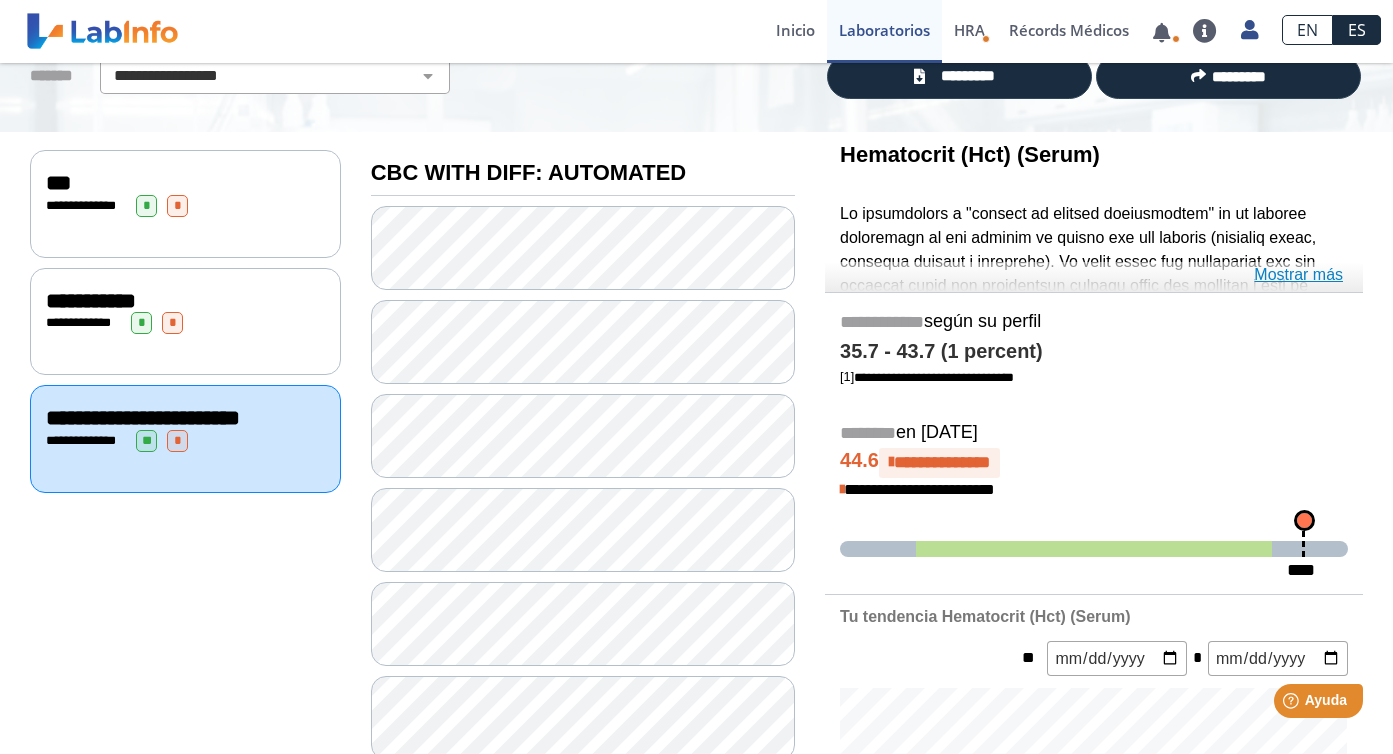 click on "Mostrar más" 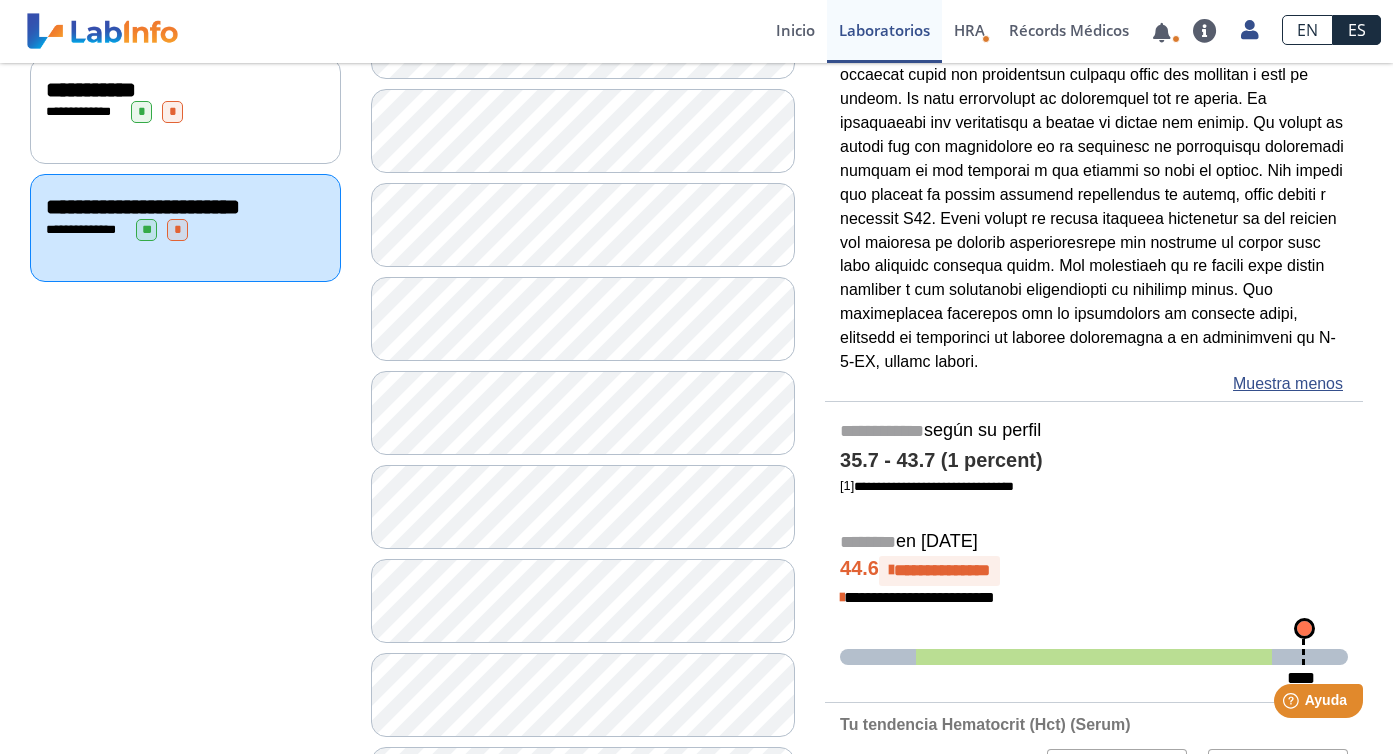 scroll, scrollTop: 0, scrollLeft: 0, axis: both 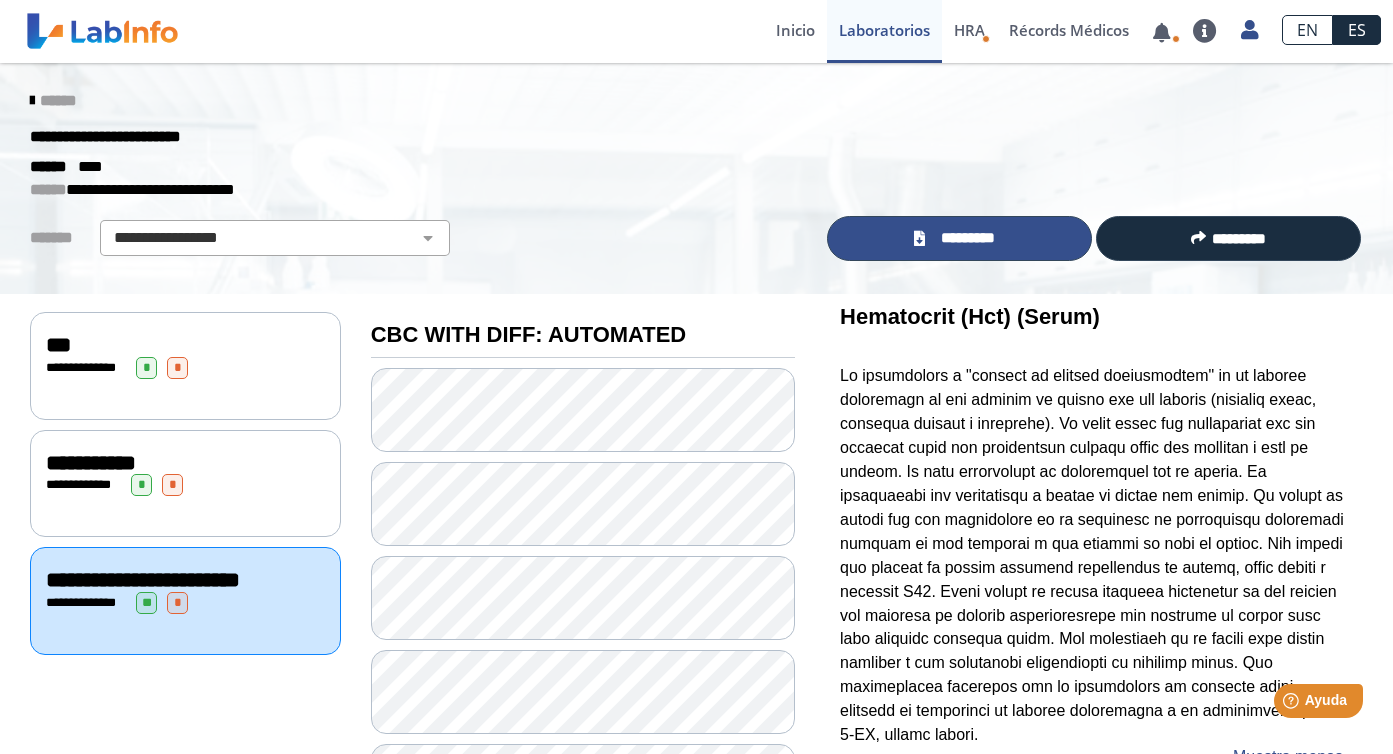 click on "*********" 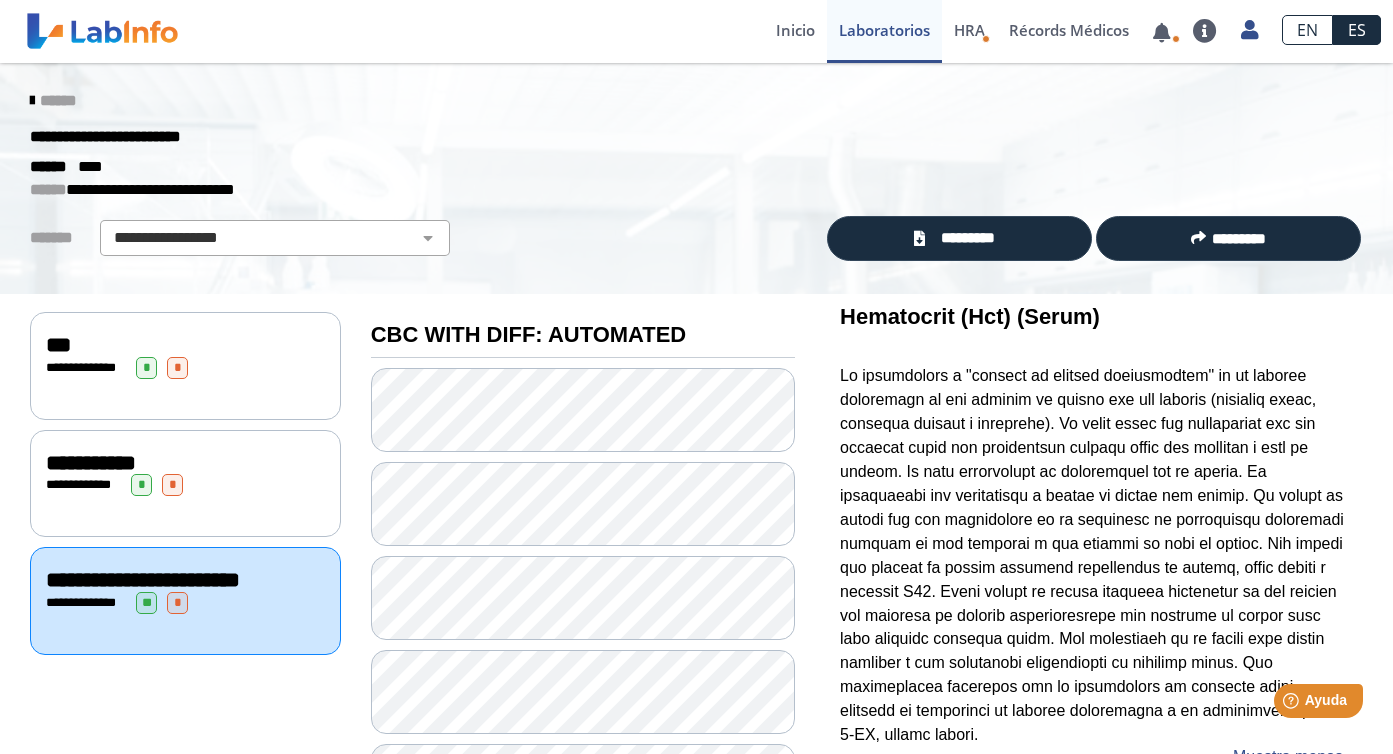 click on "**********" 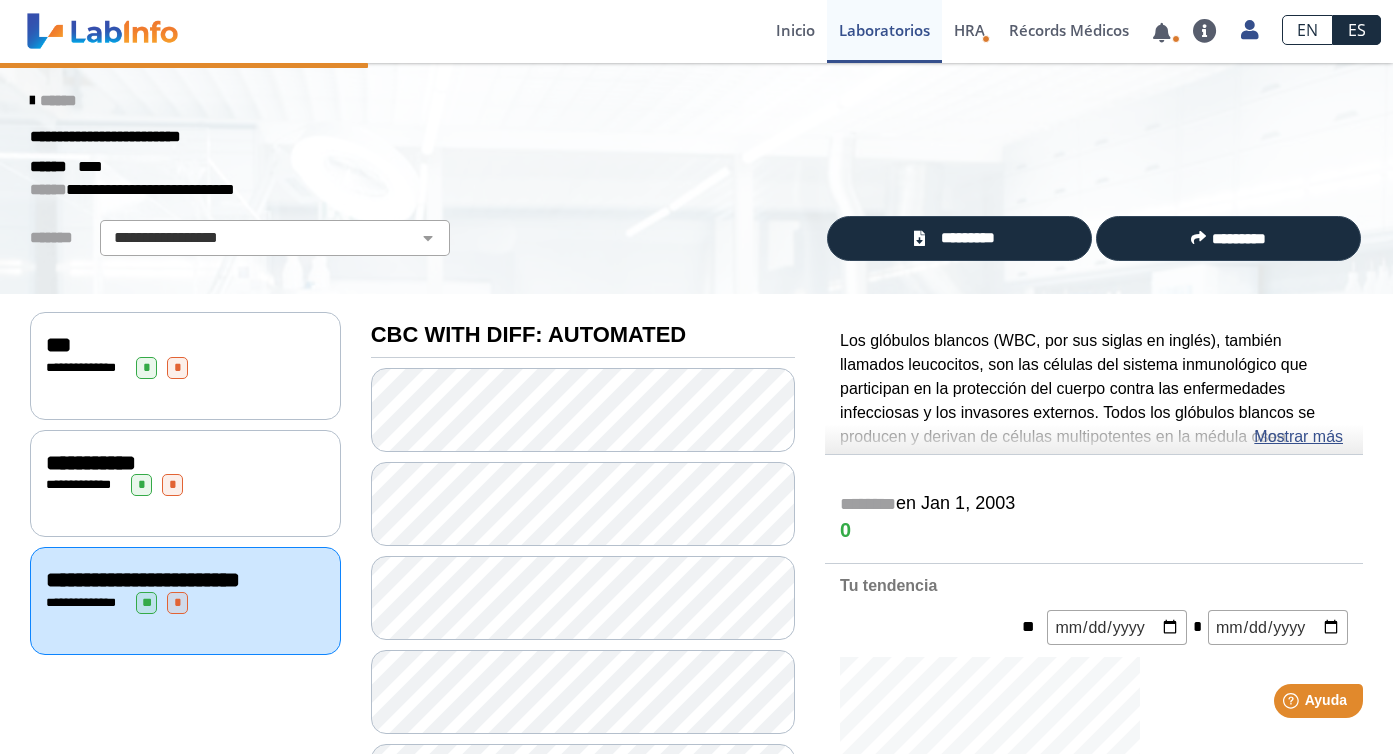 click on "**********" 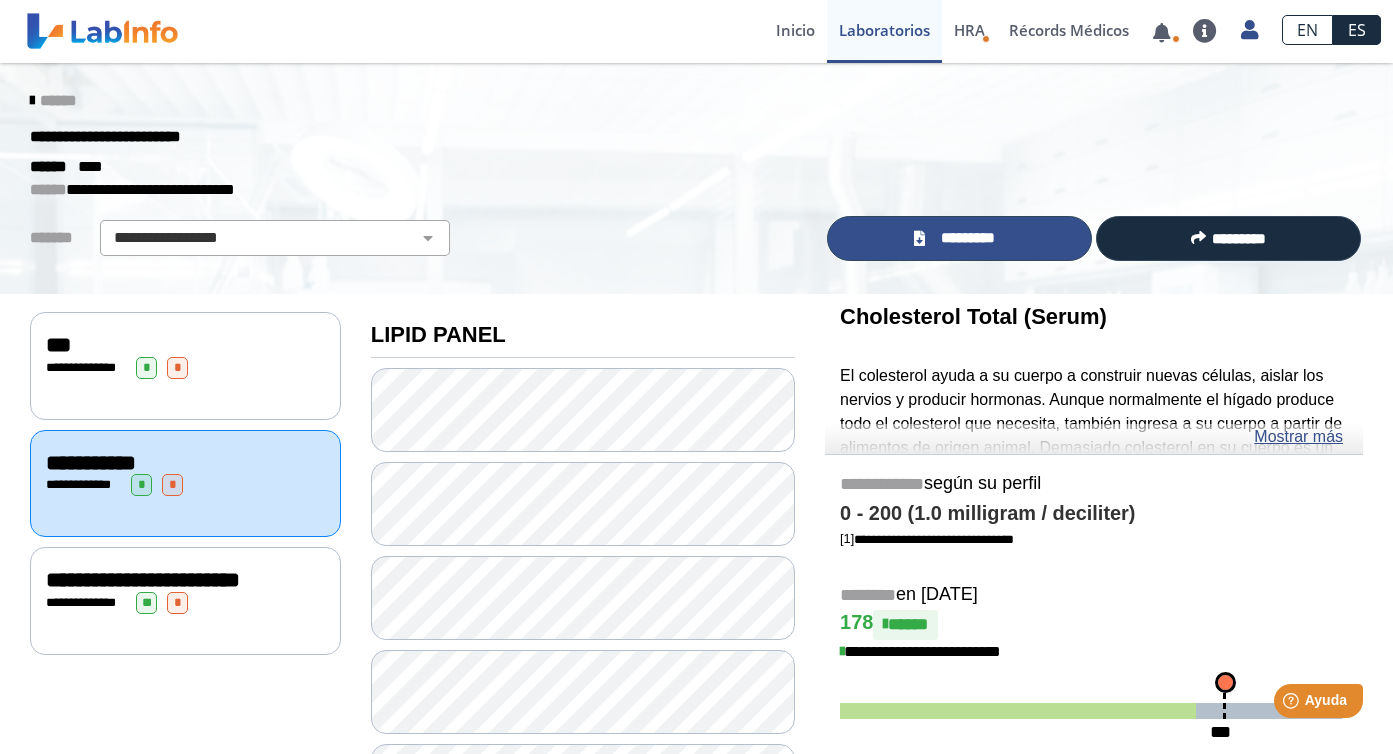 click 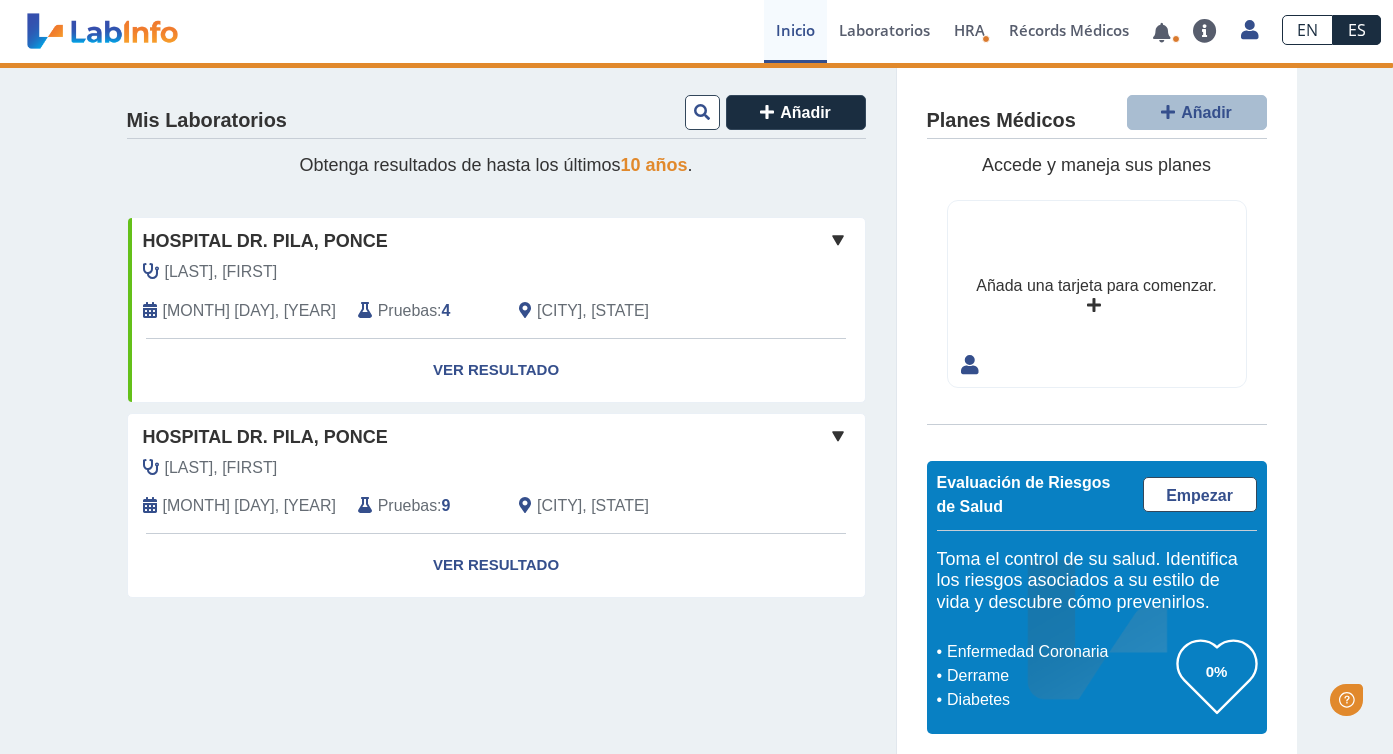 scroll, scrollTop: 0, scrollLeft: 0, axis: both 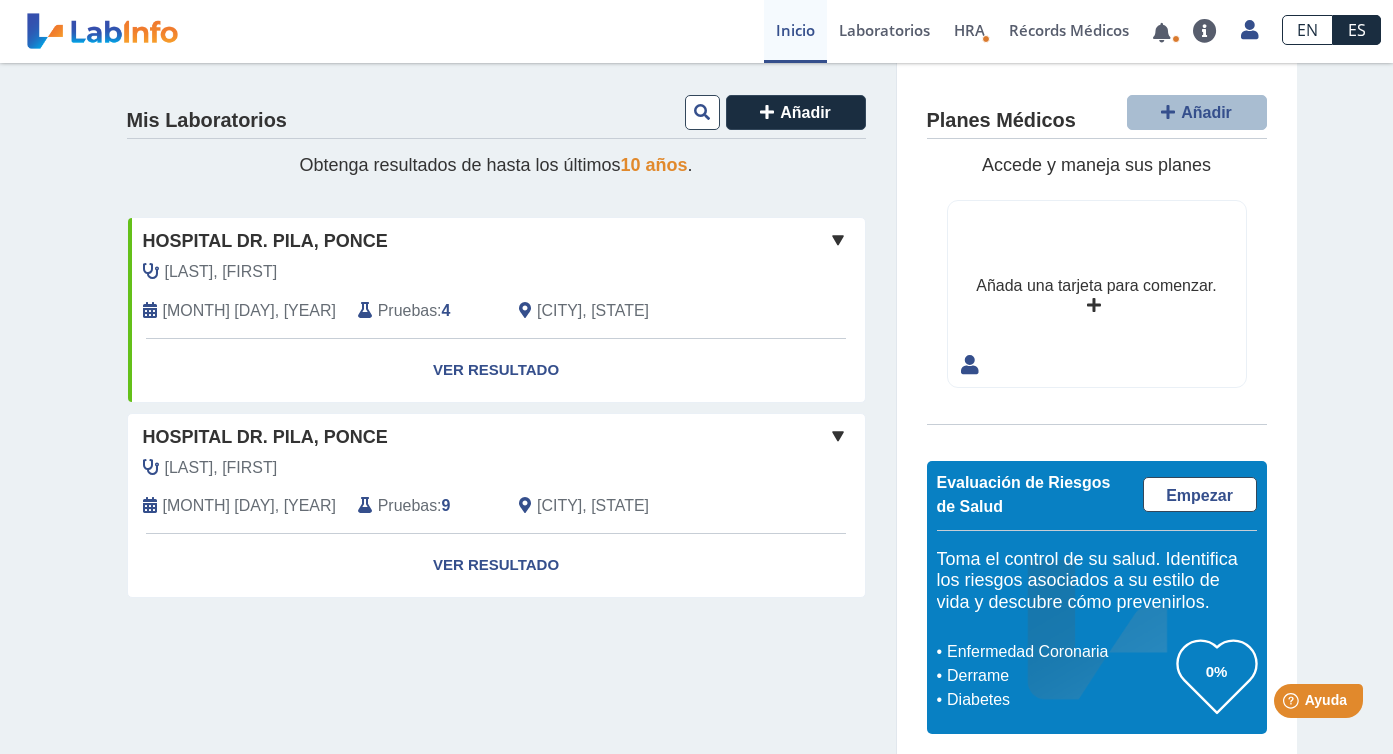 click on "Pruebas" 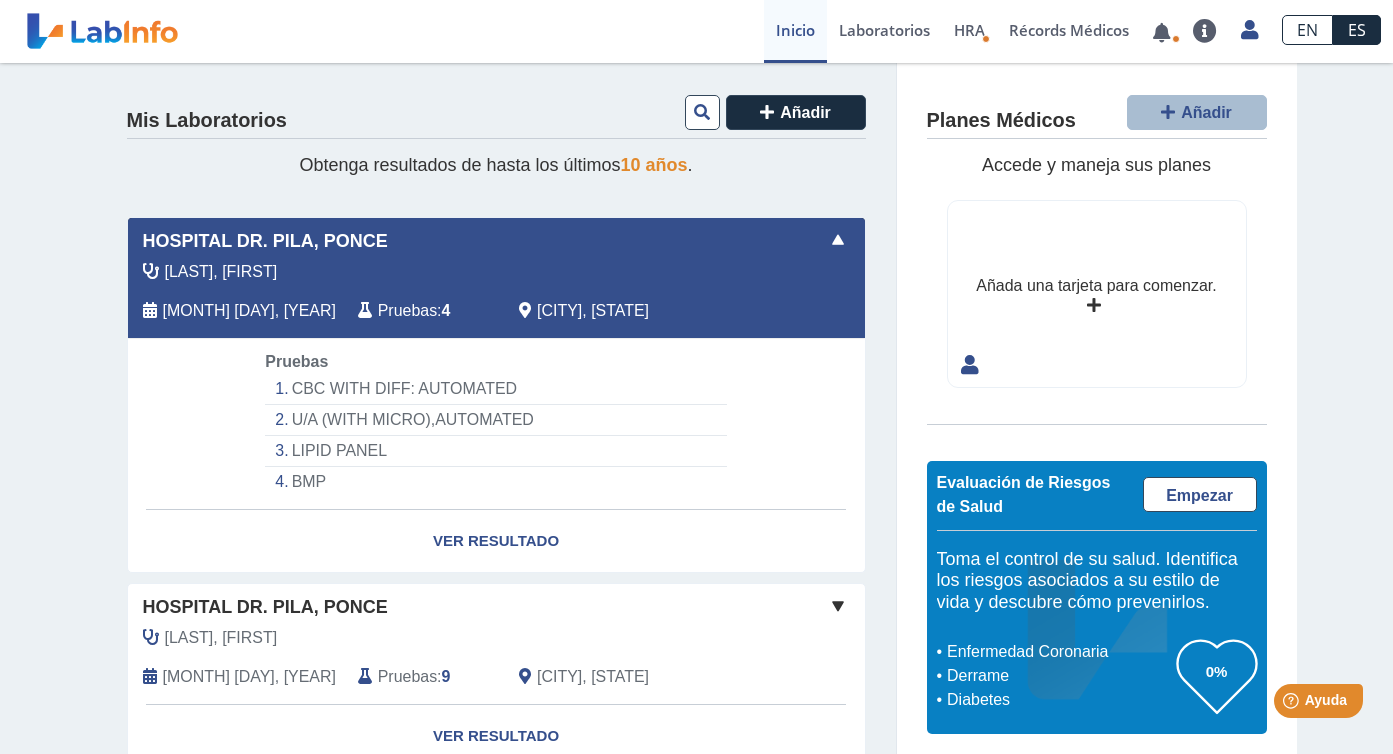 click on "BMP" 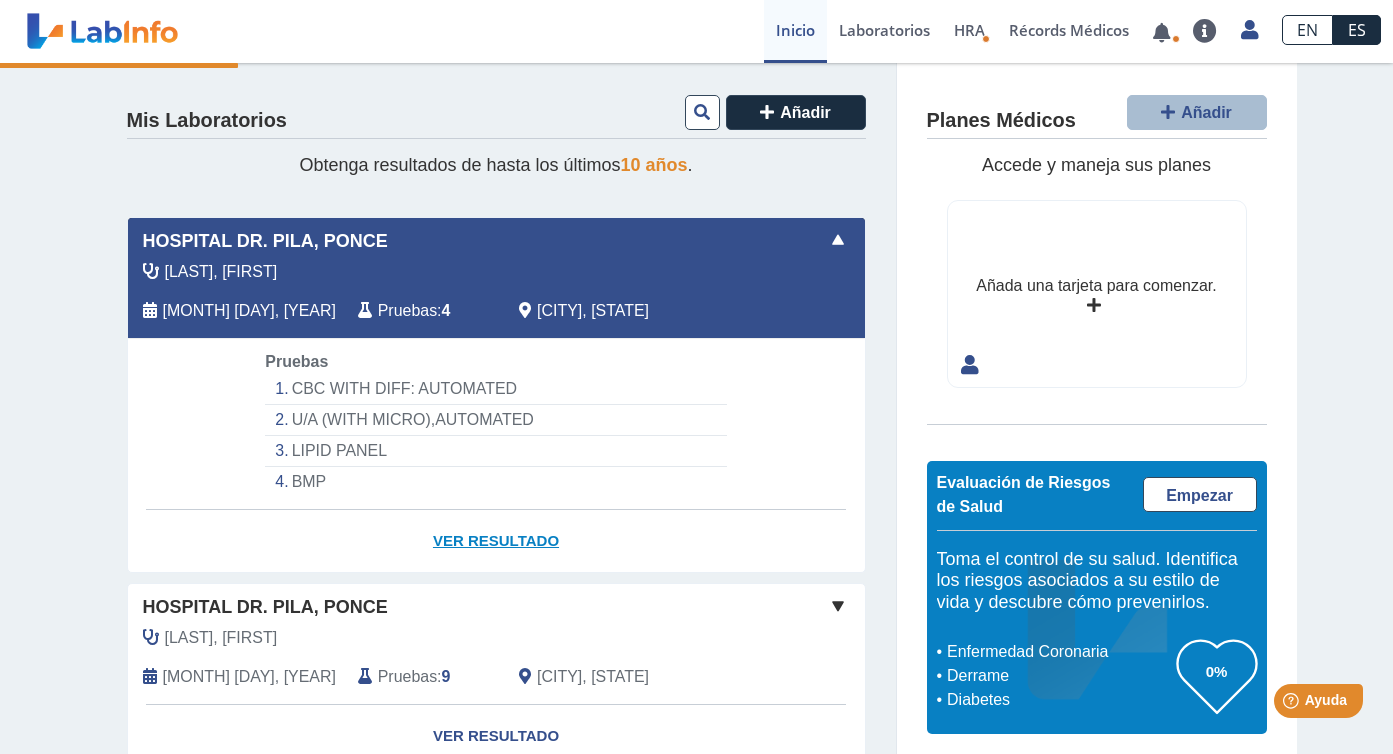click on "Ver Resultado" 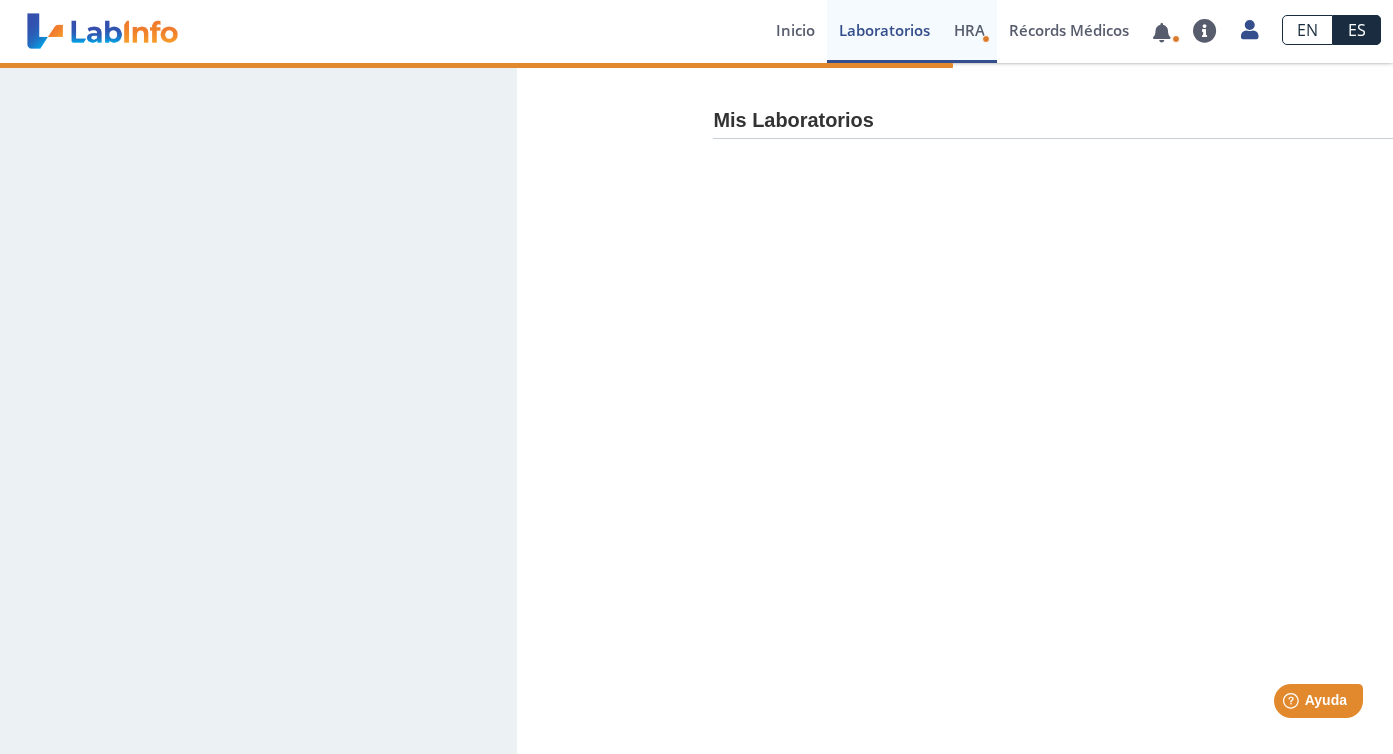select on "***" 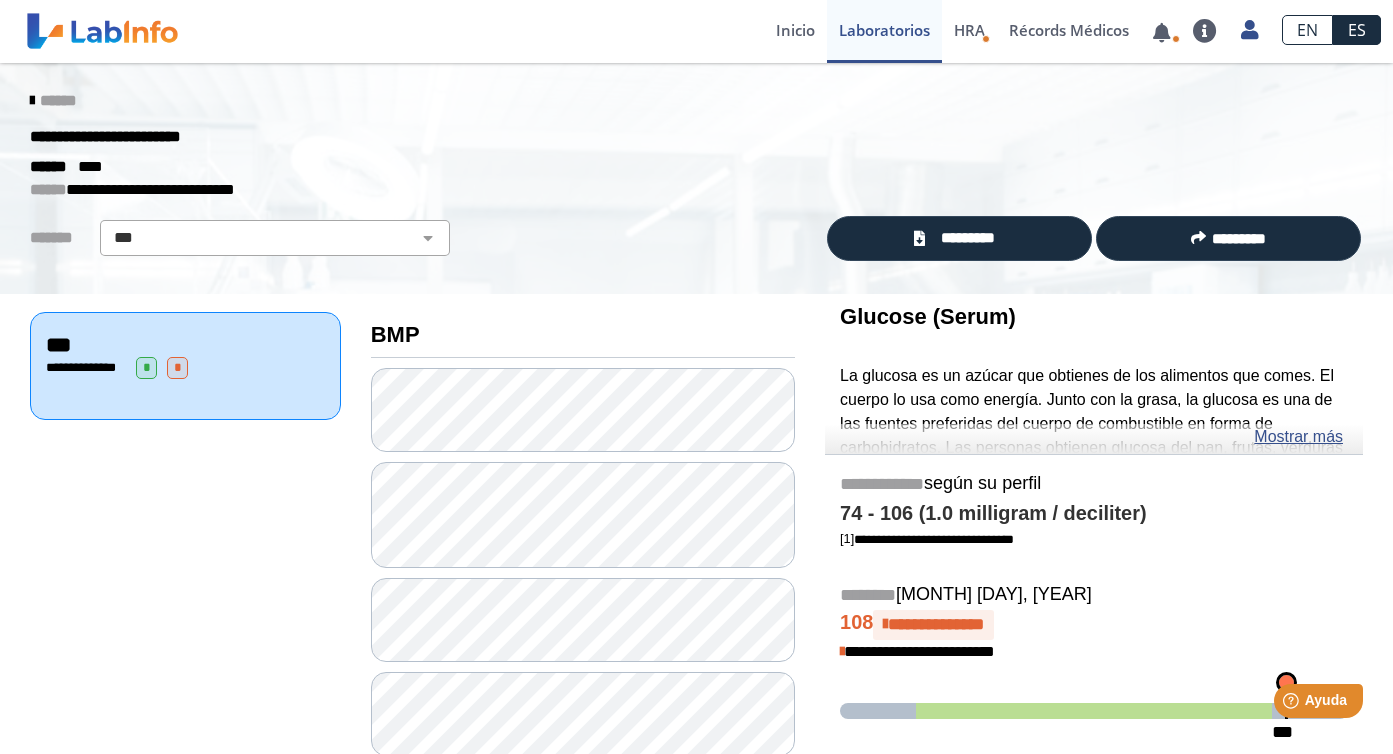 click on "**********" 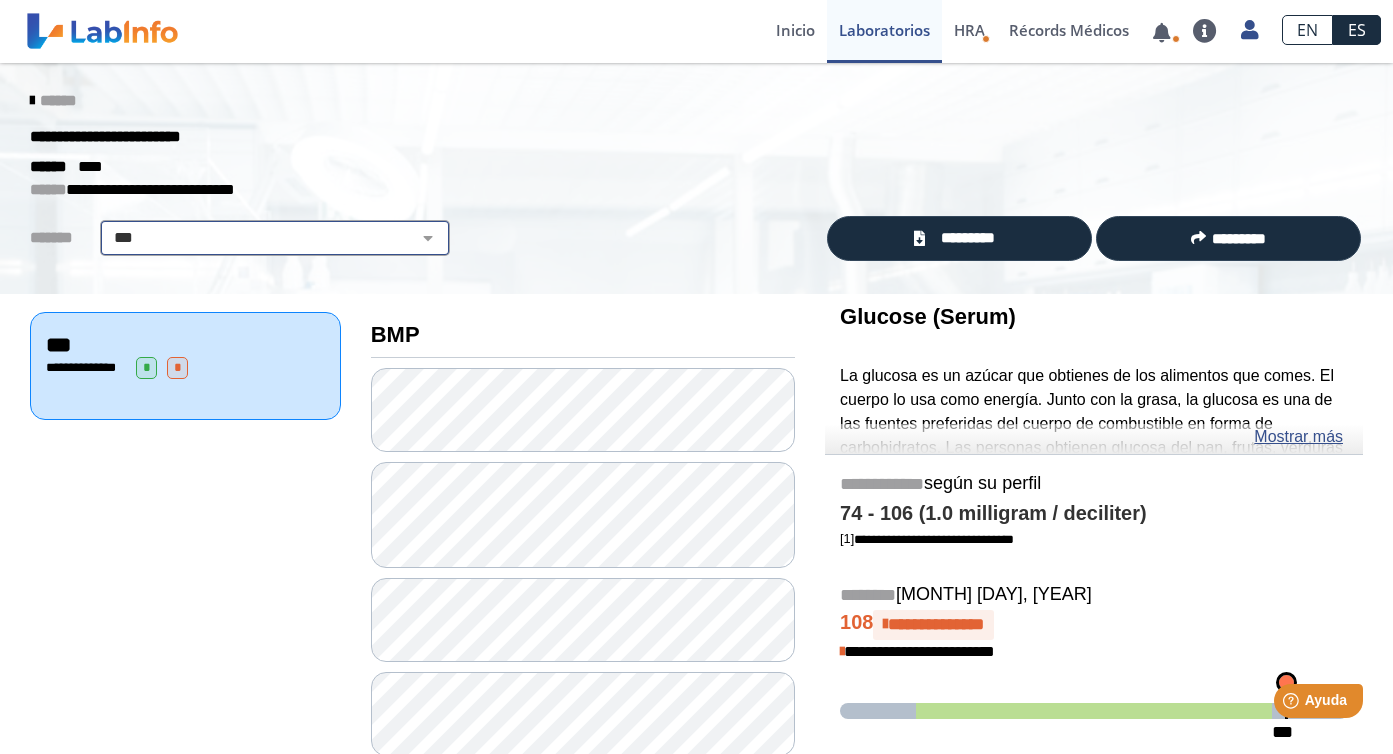 click on "**********" 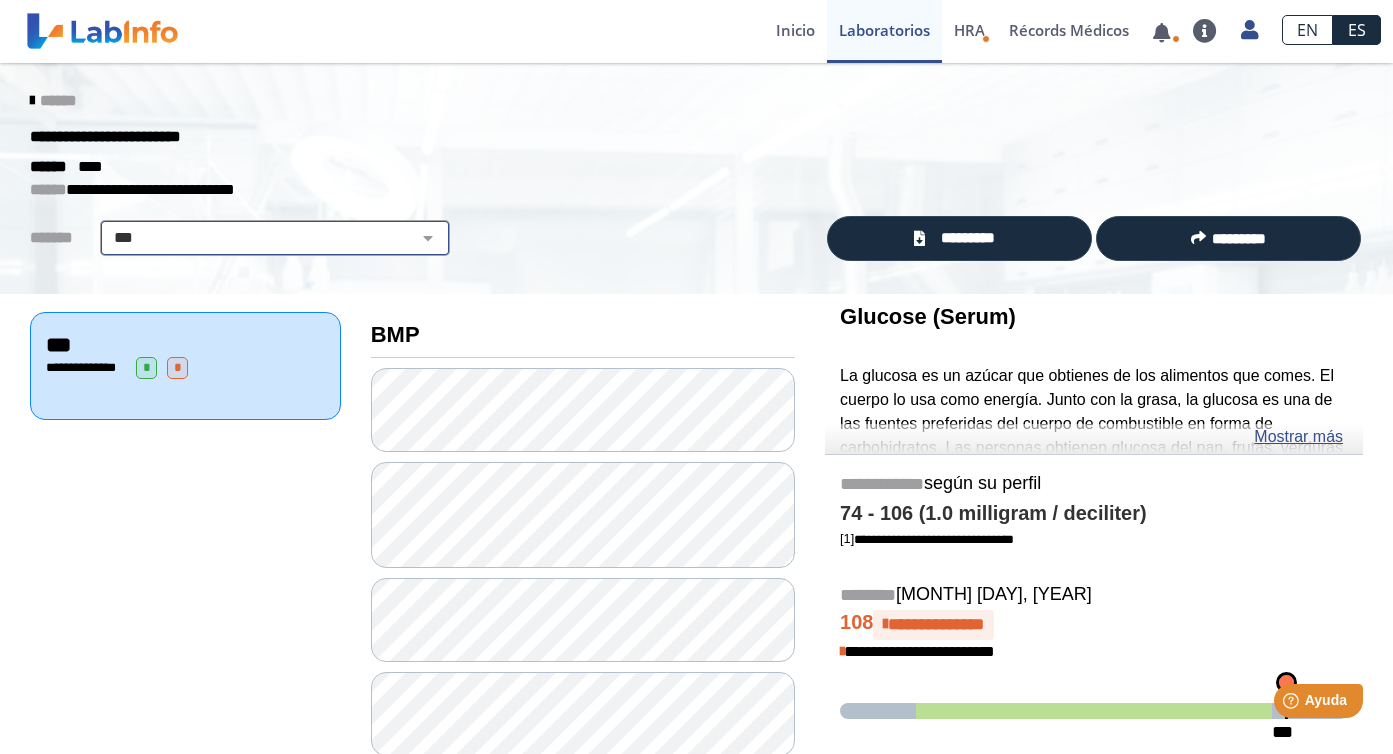 select 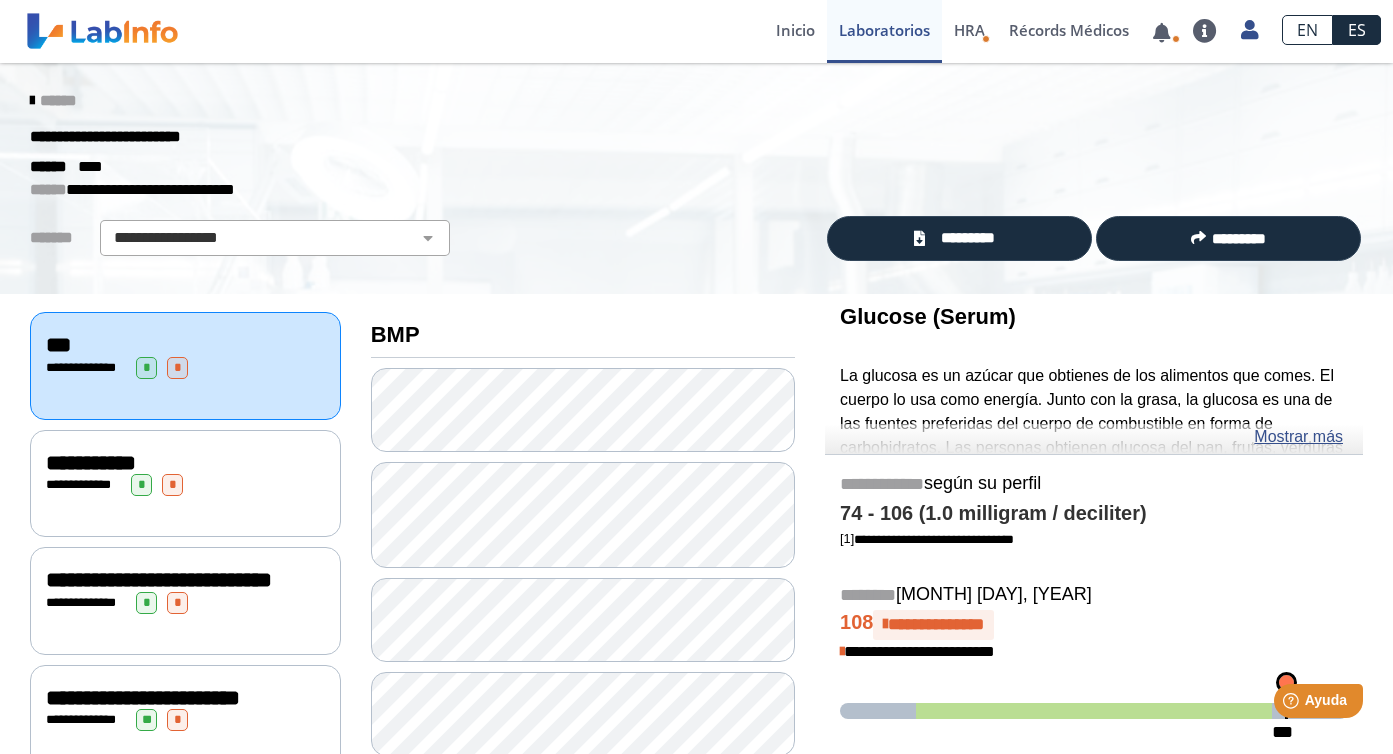 click on "*" 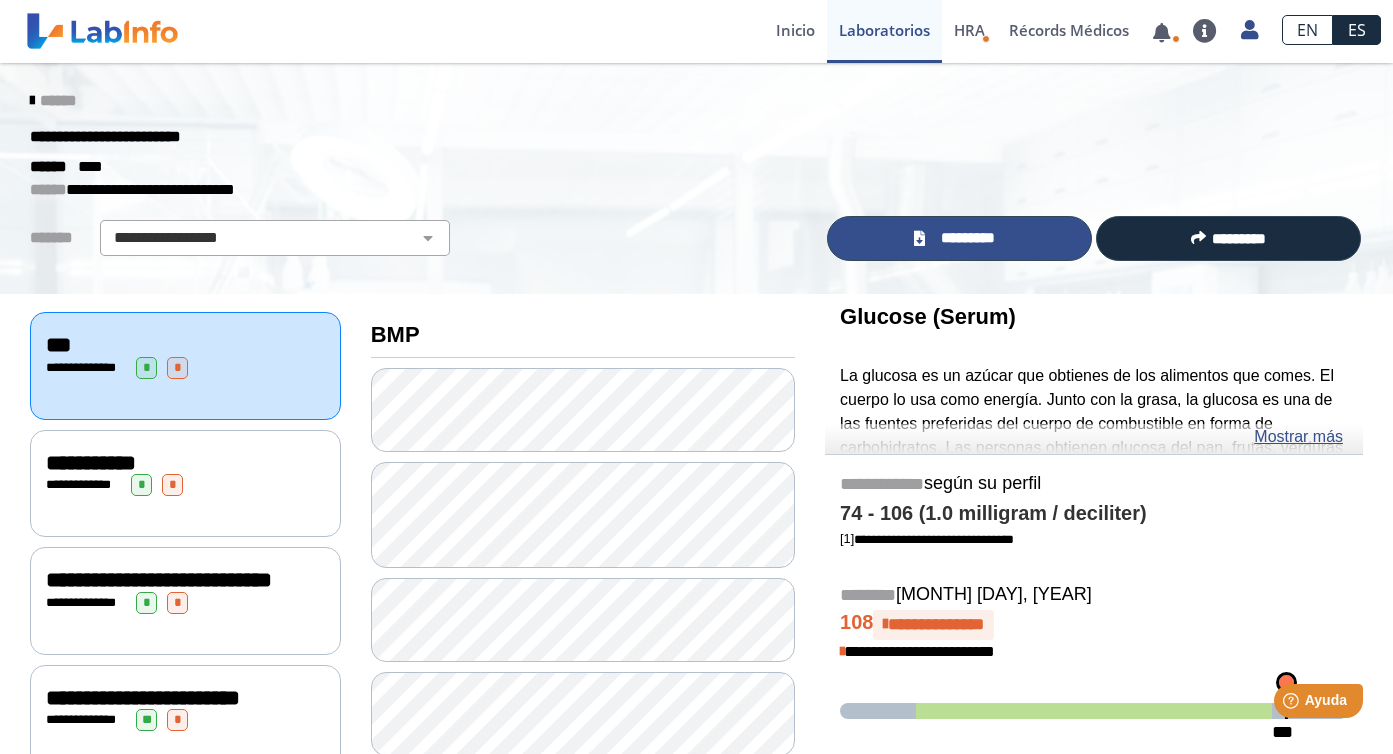 click on "*********" 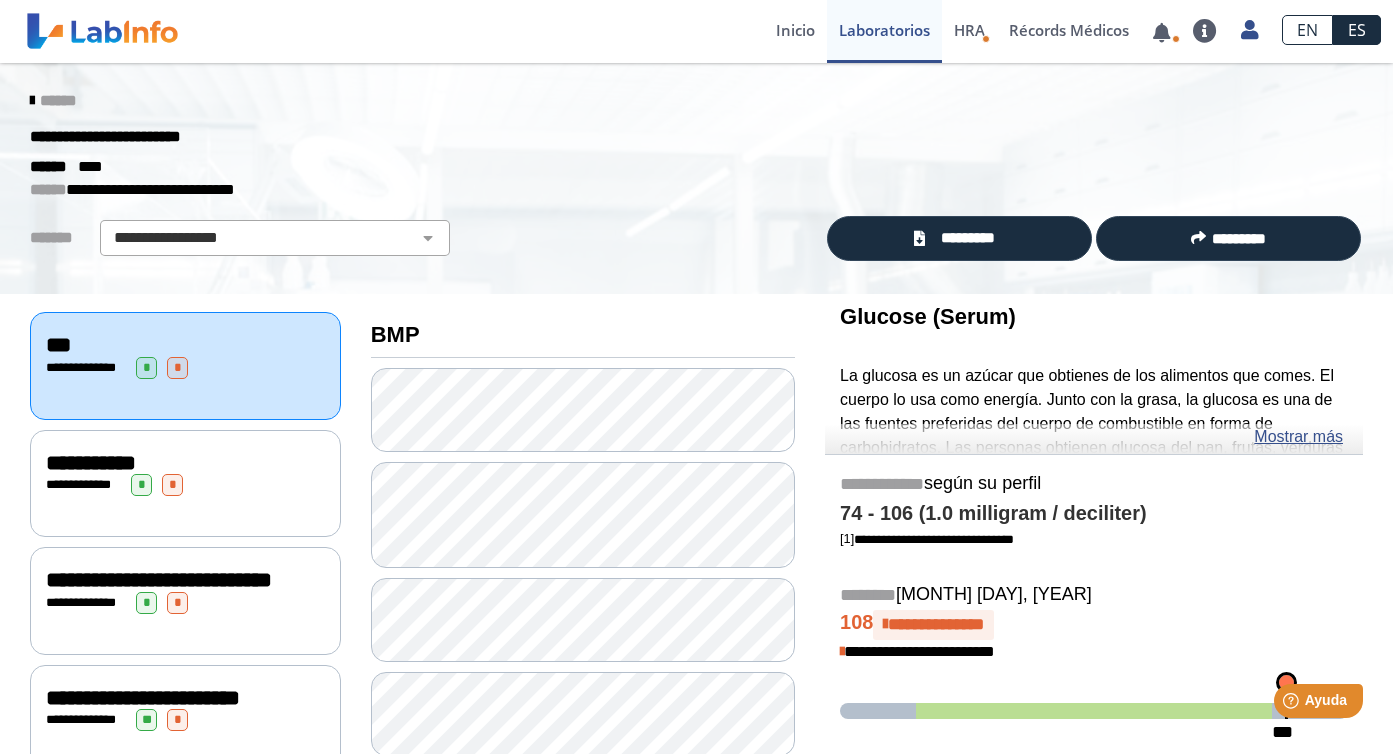 click on "**********" 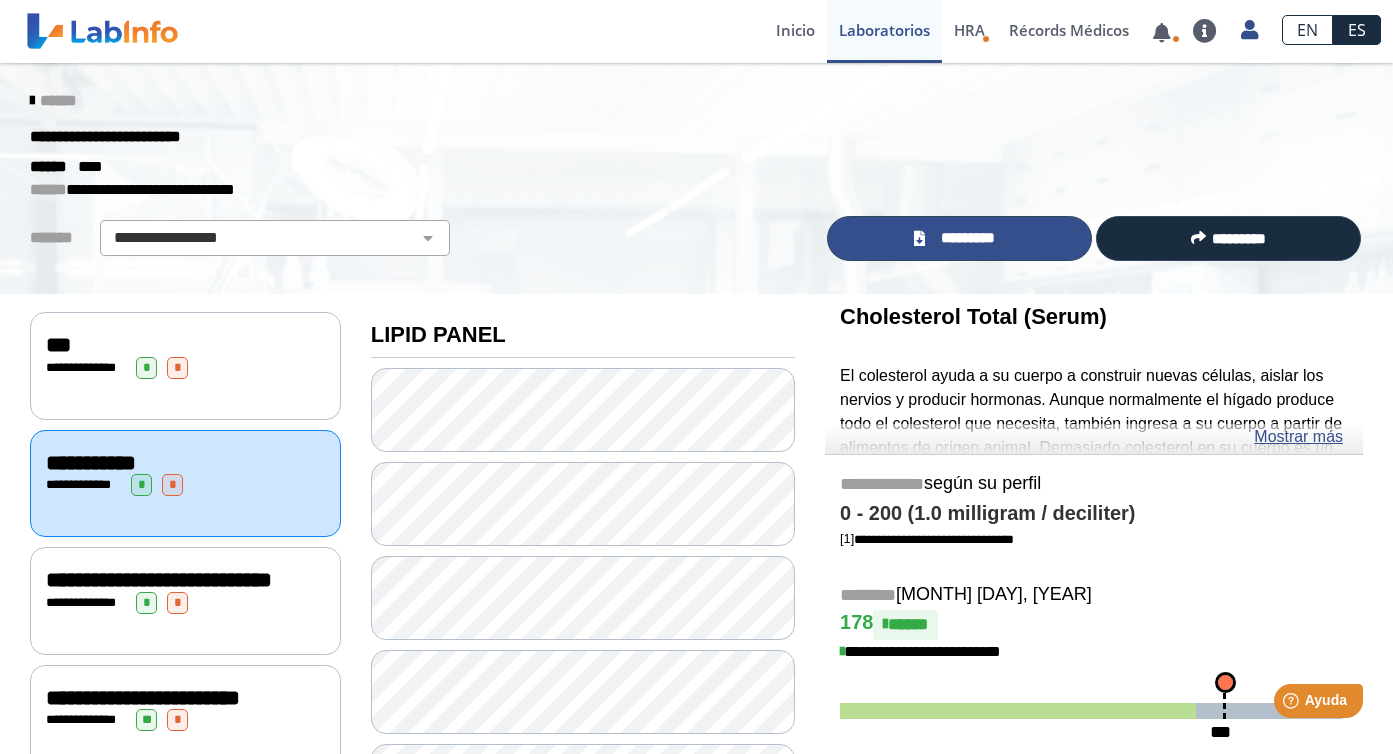 click on "*********" 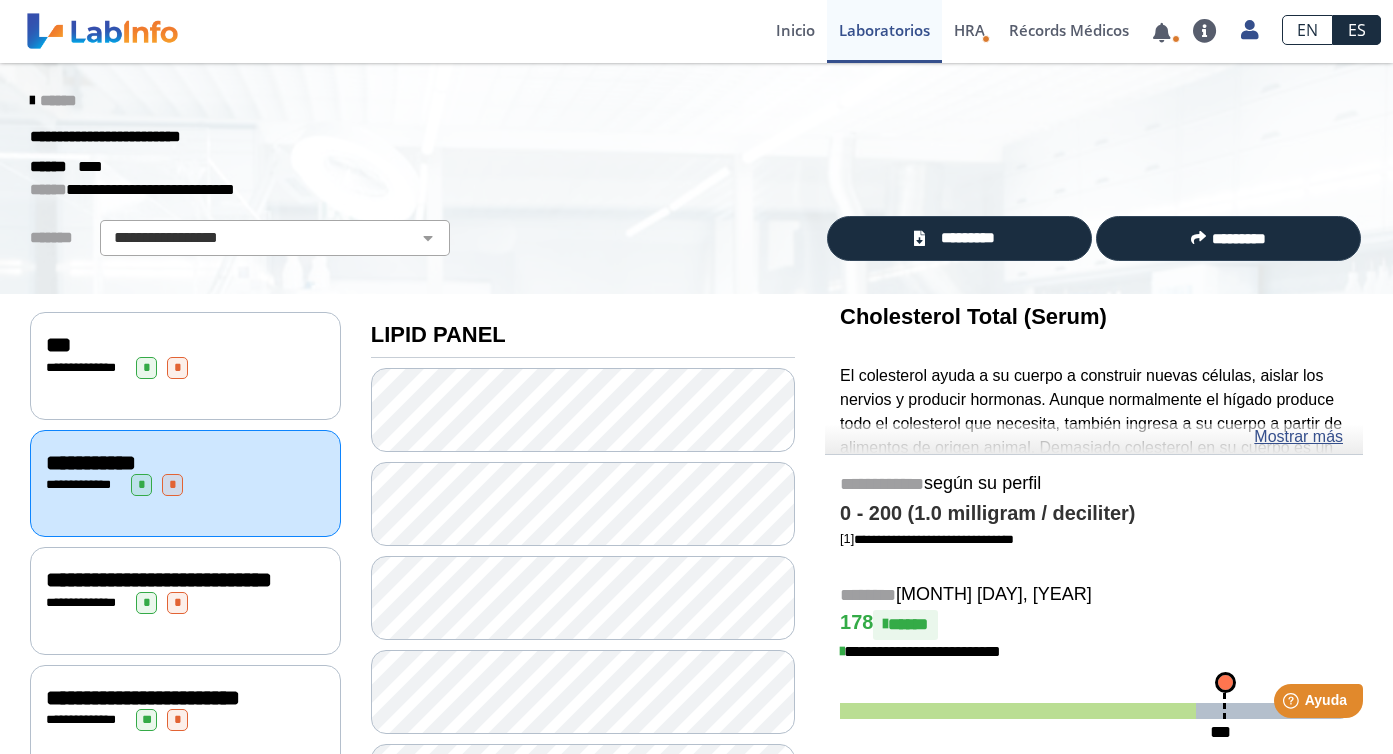 click on "**********" 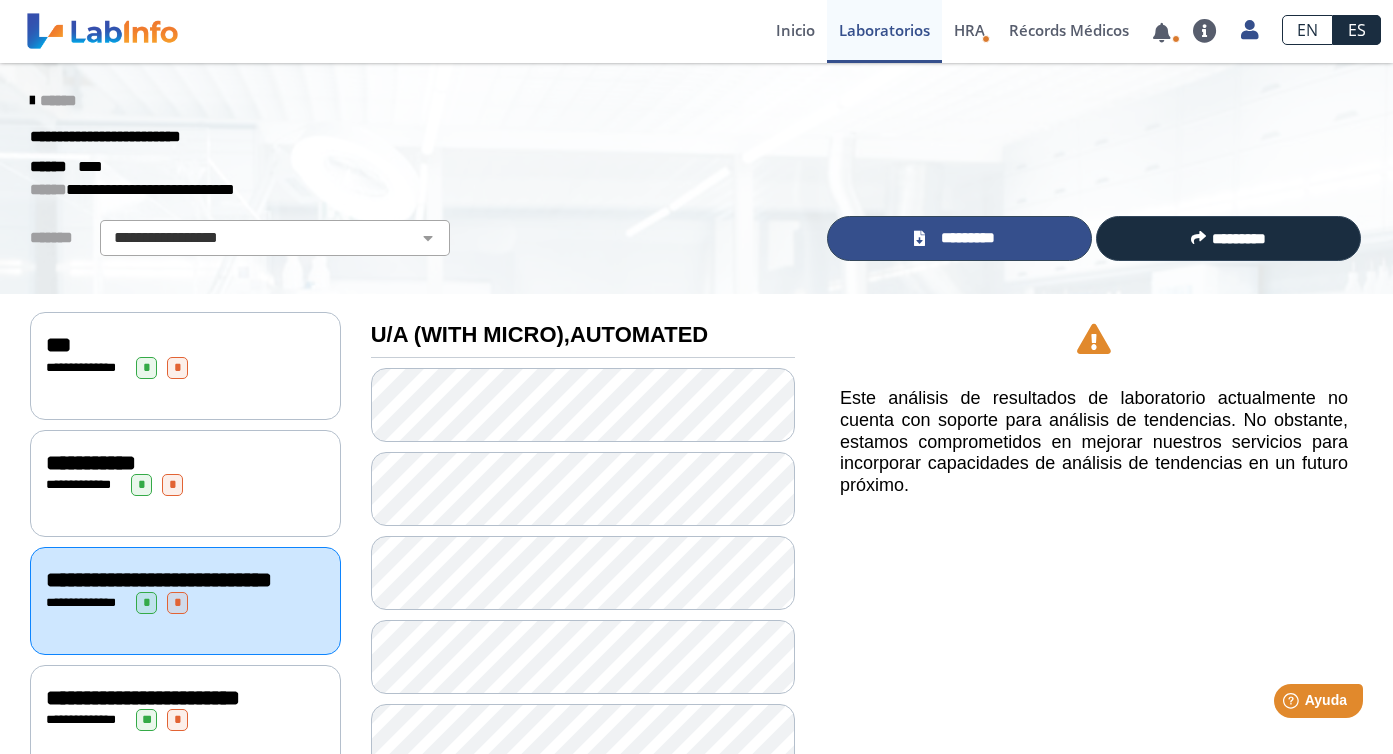 click on "*********" 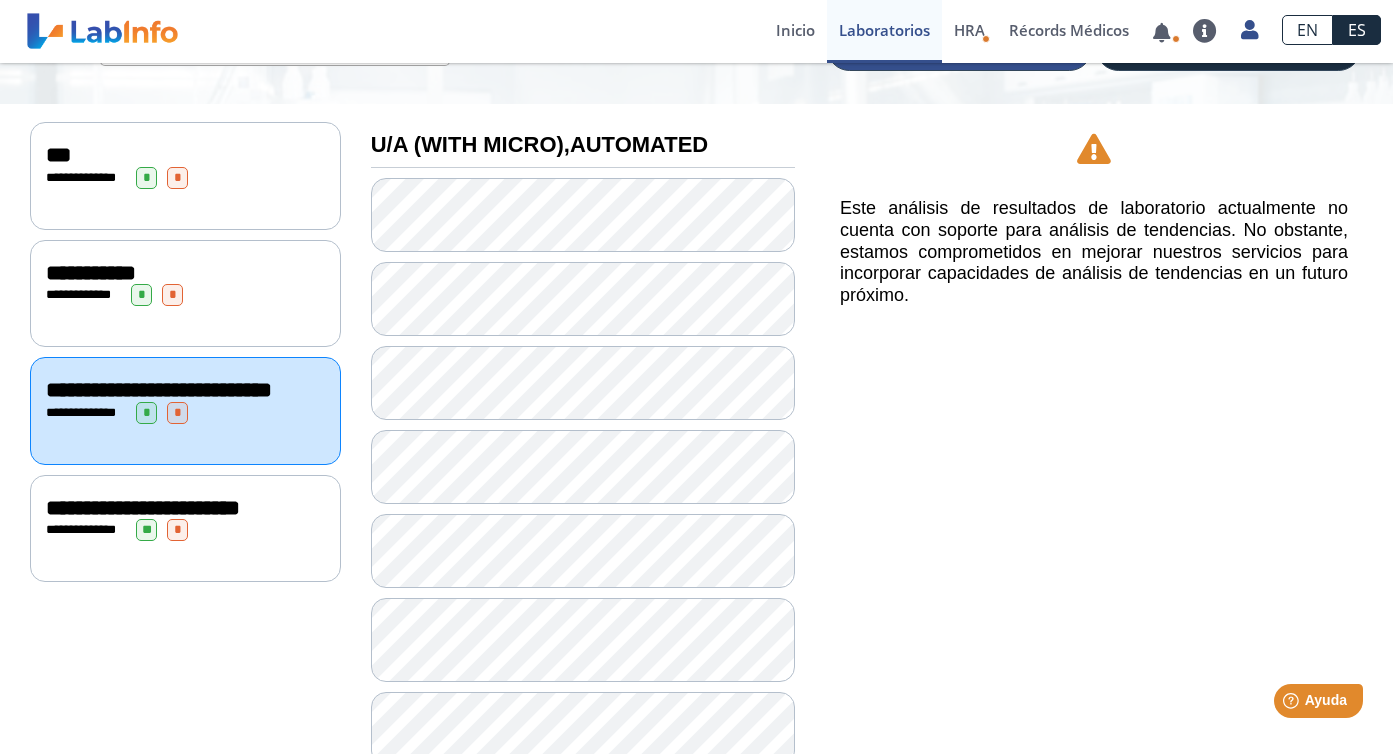 scroll, scrollTop: 245, scrollLeft: 0, axis: vertical 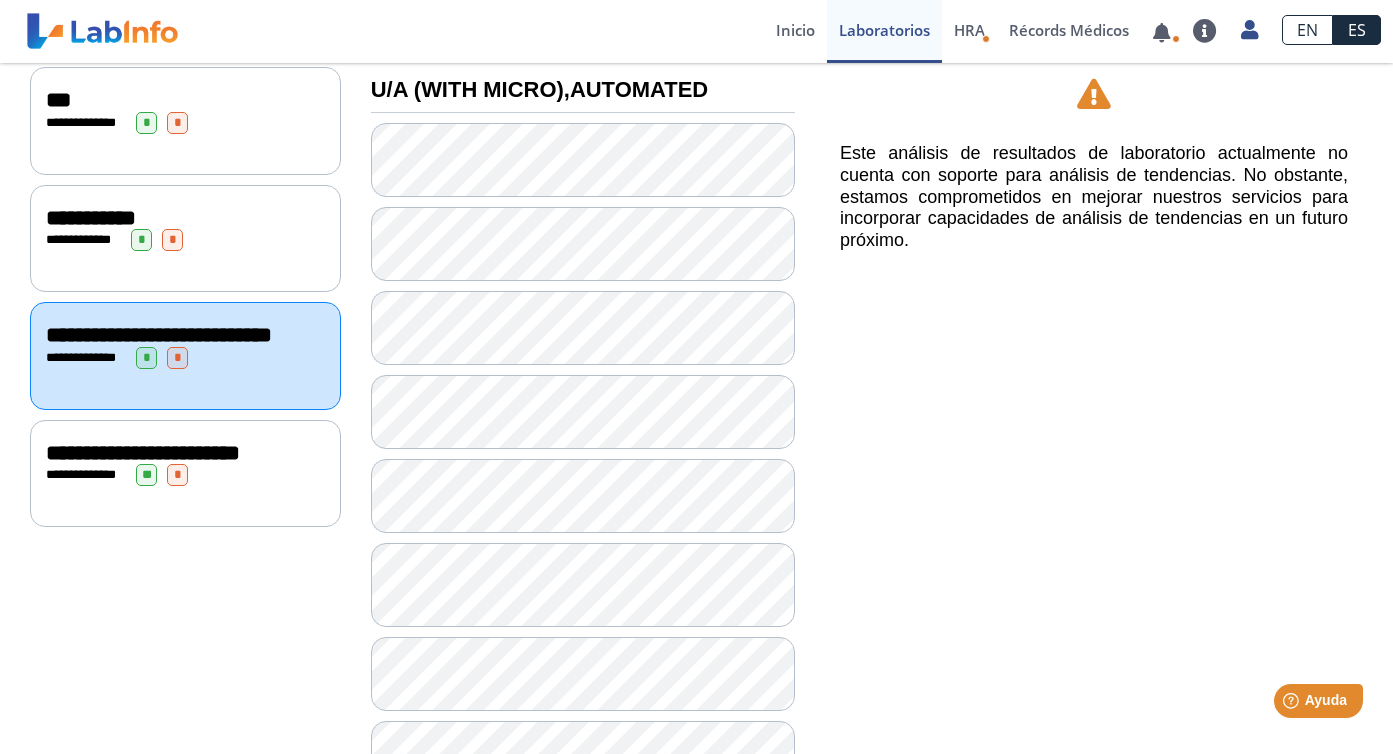 click on "**********" 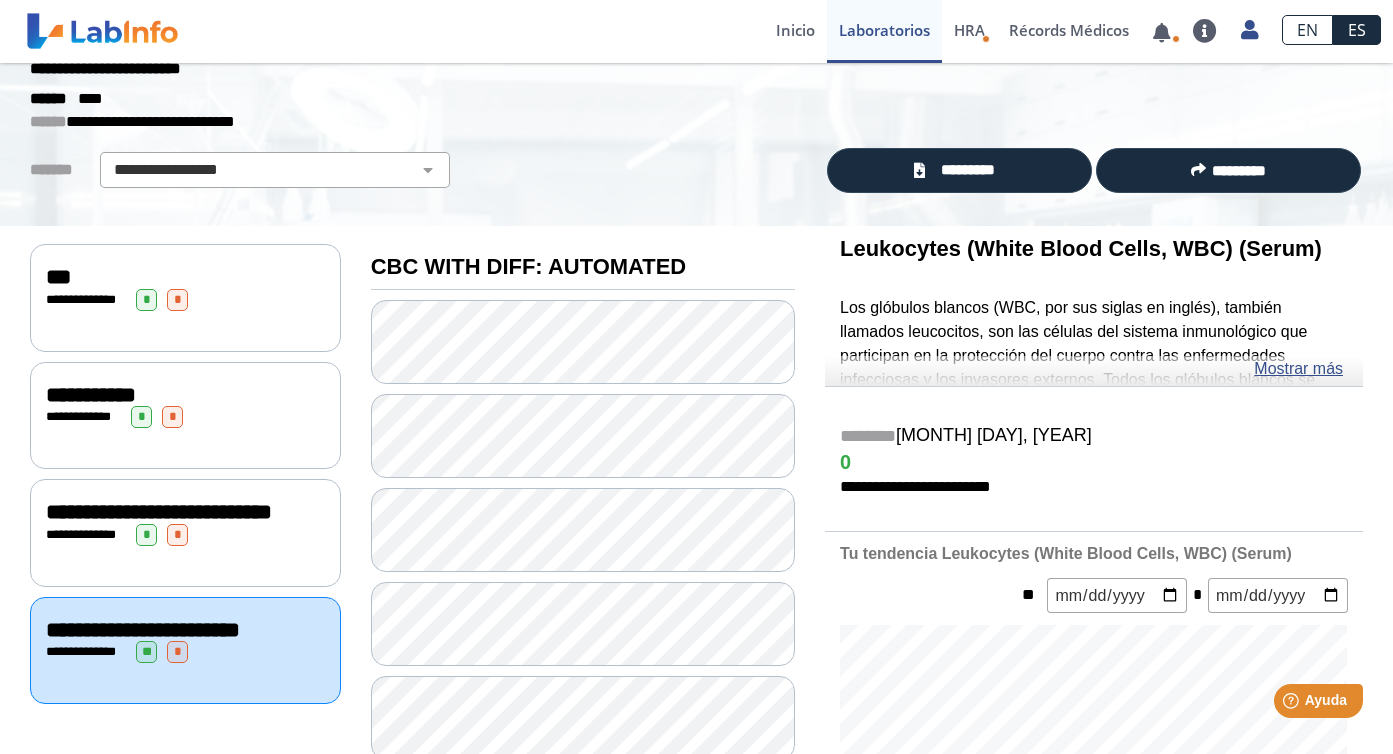 scroll, scrollTop: 0, scrollLeft: 0, axis: both 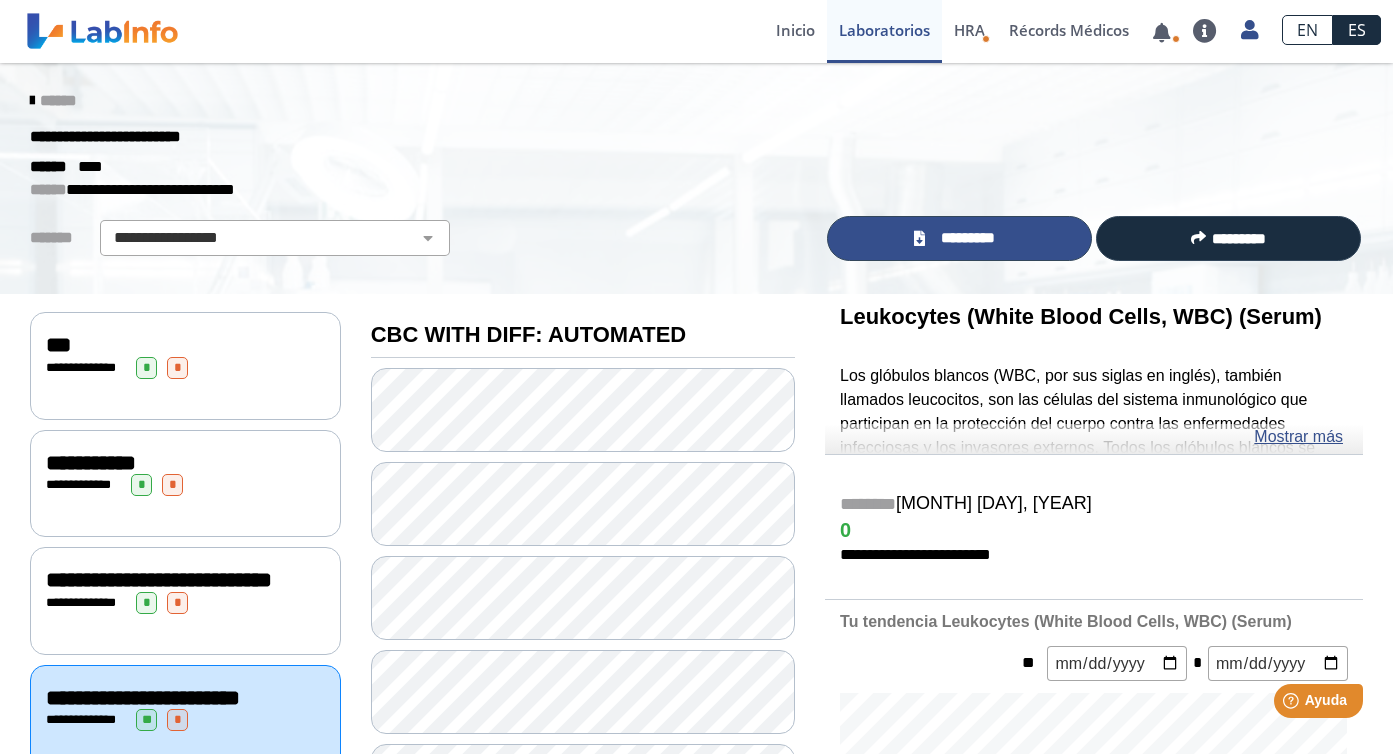 click on "*********" 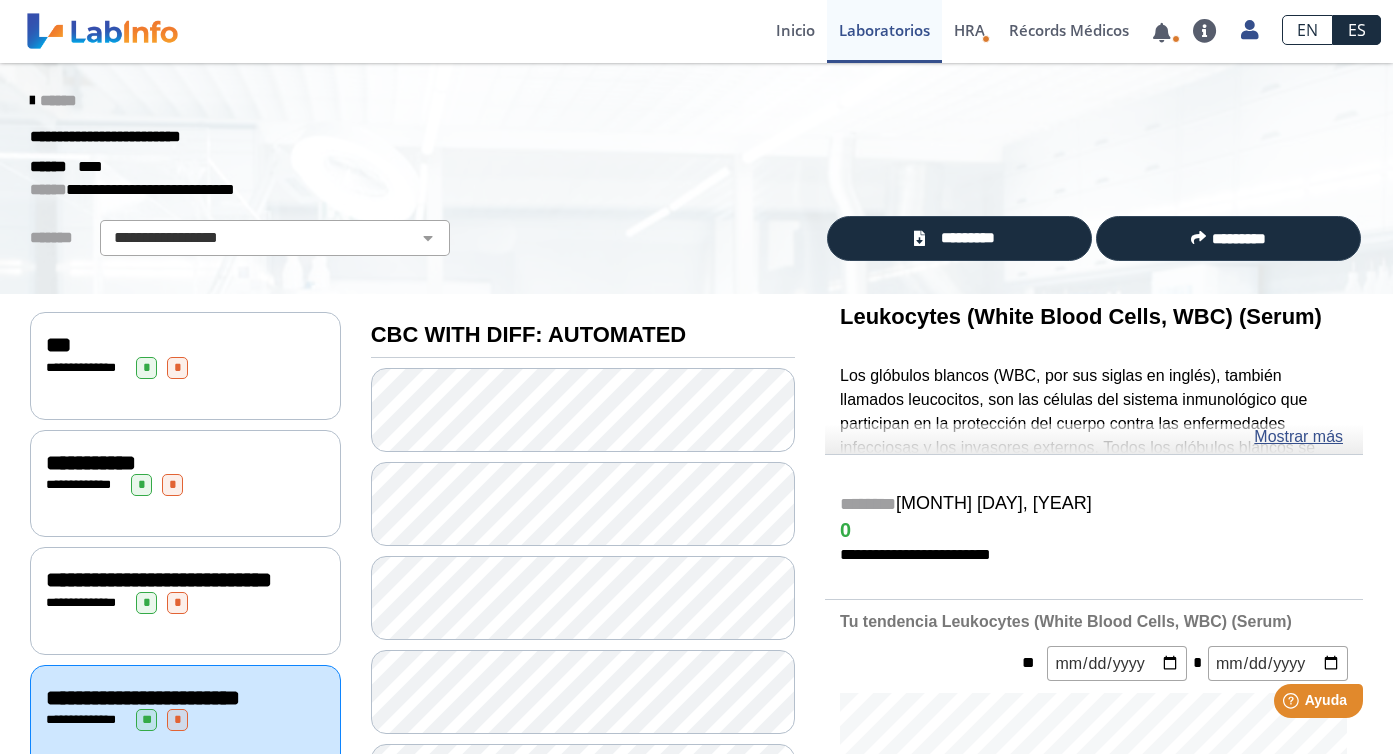 click on "**********" 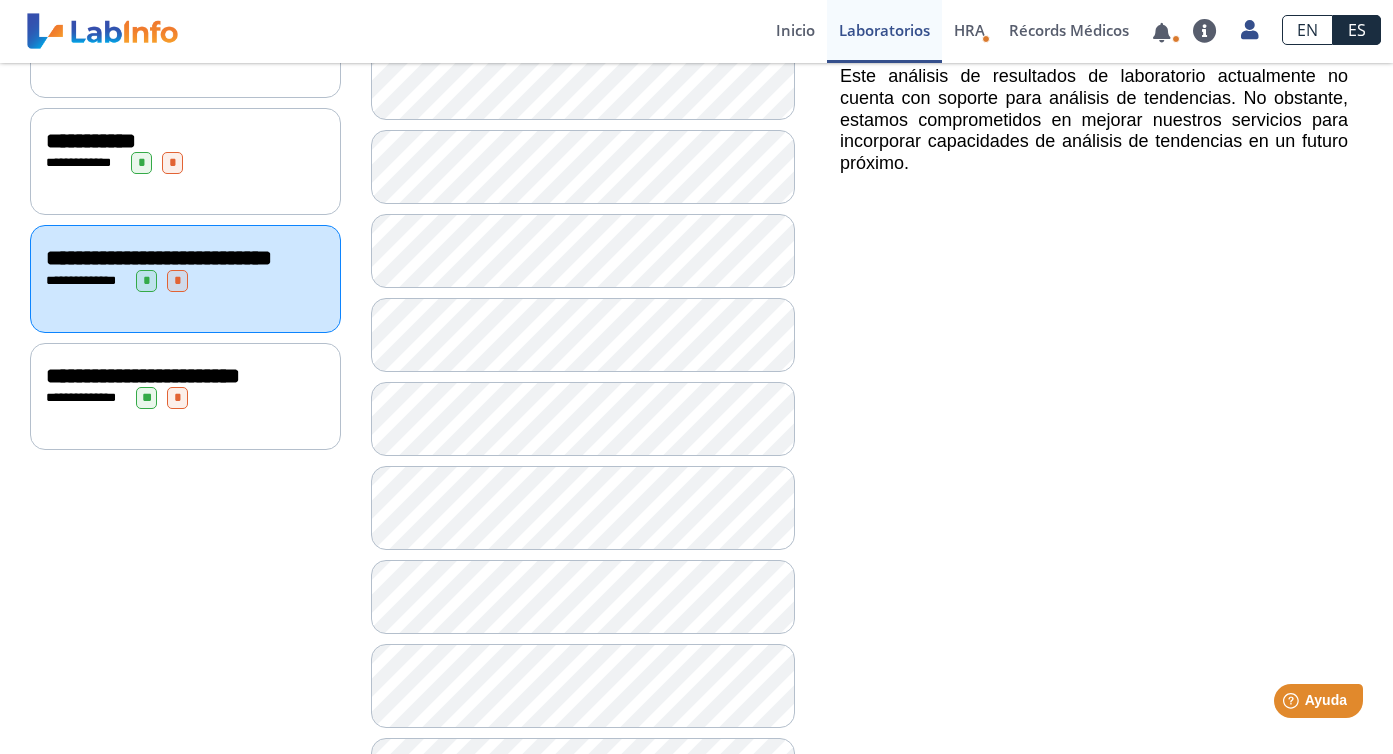 scroll, scrollTop: 0, scrollLeft: 0, axis: both 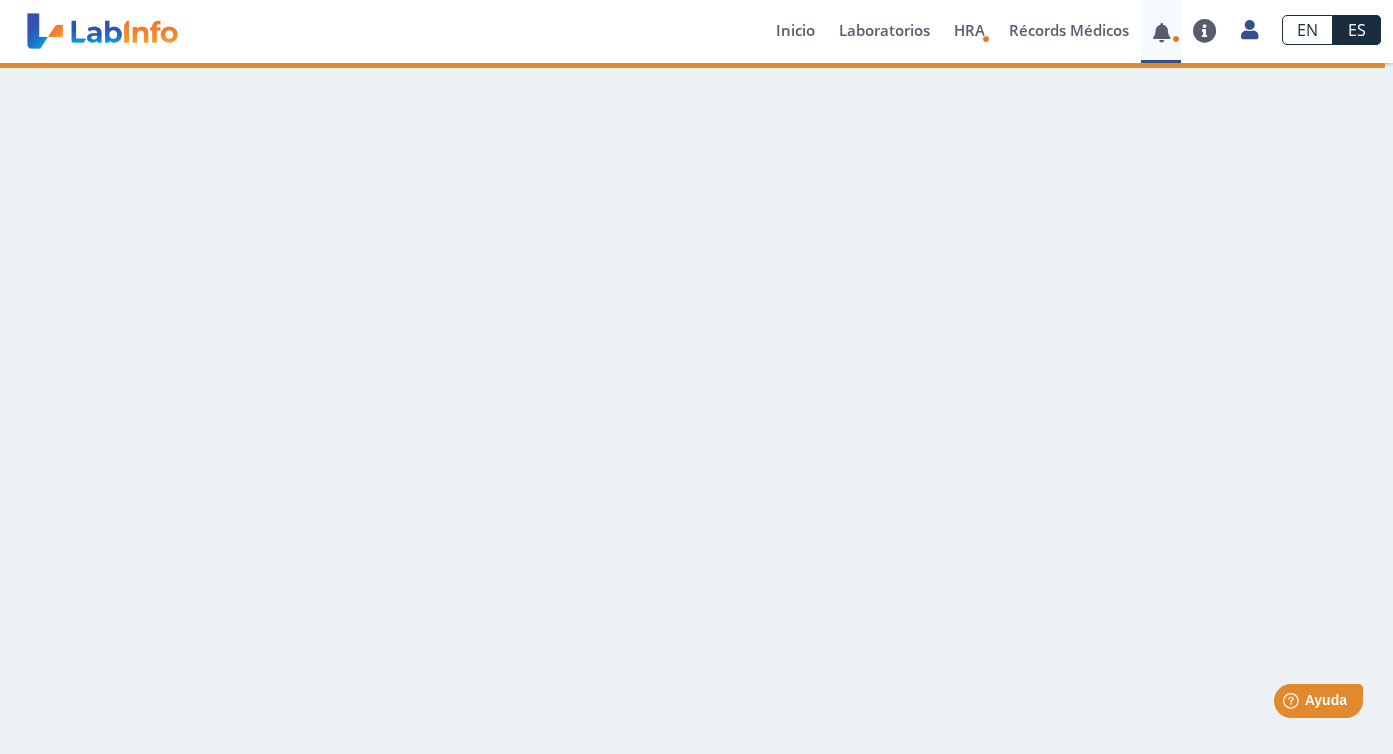 click at bounding box center (1161, 32) 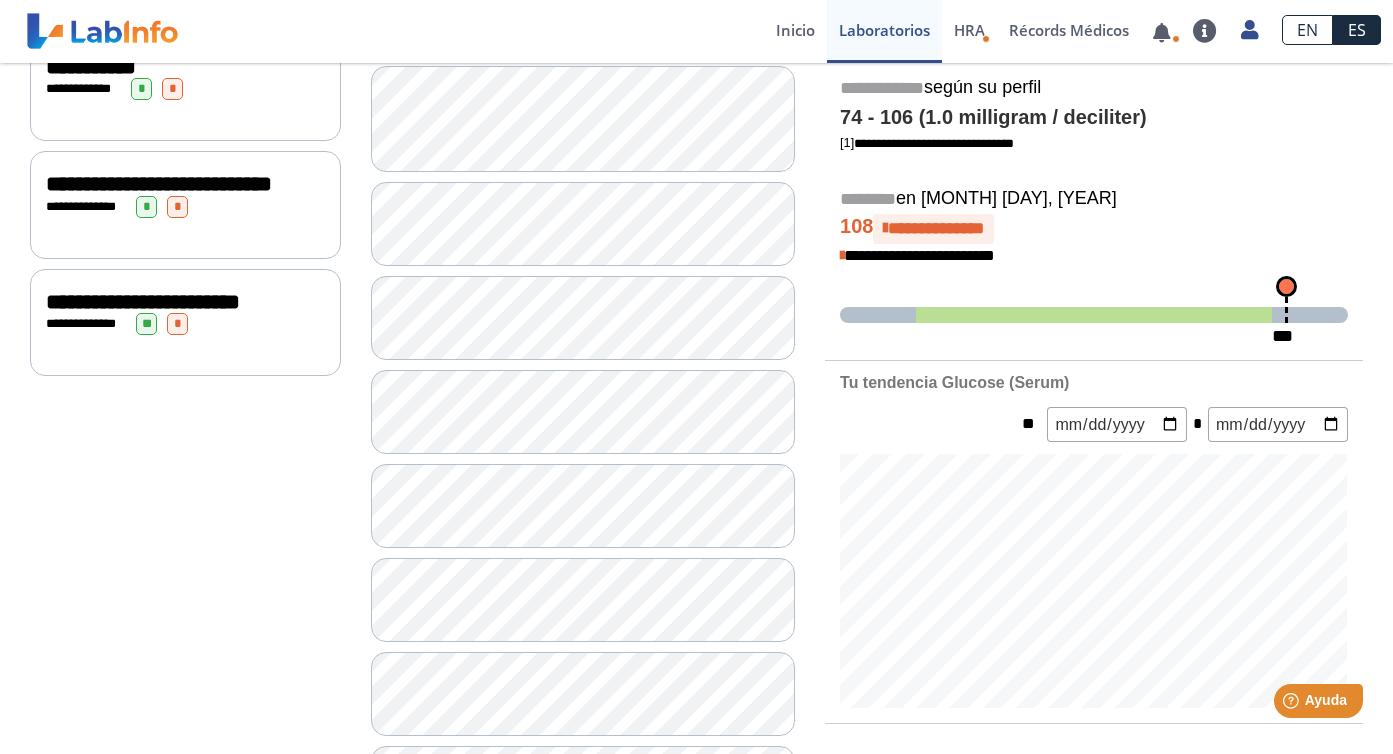 scroll, scrollTop: 410, scrollLeft: 0, axis: vertical 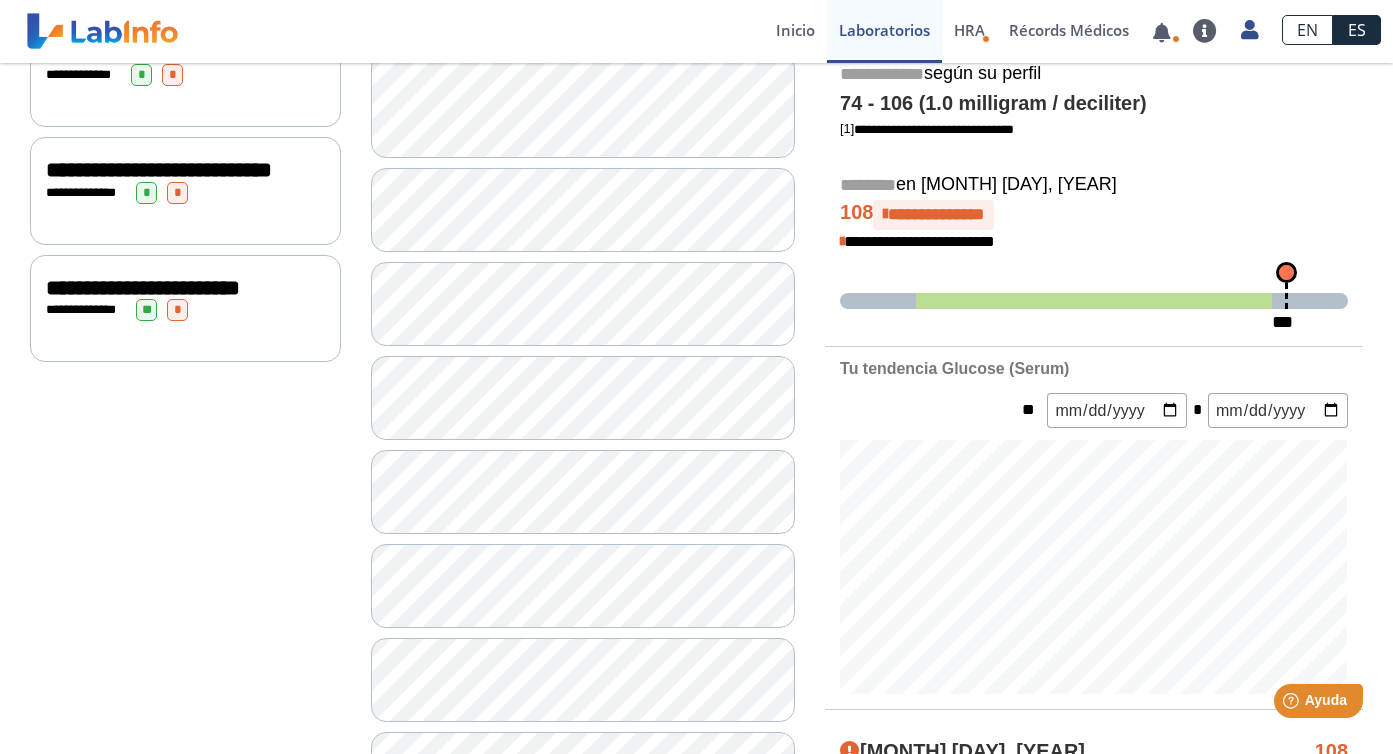 click on "**********" 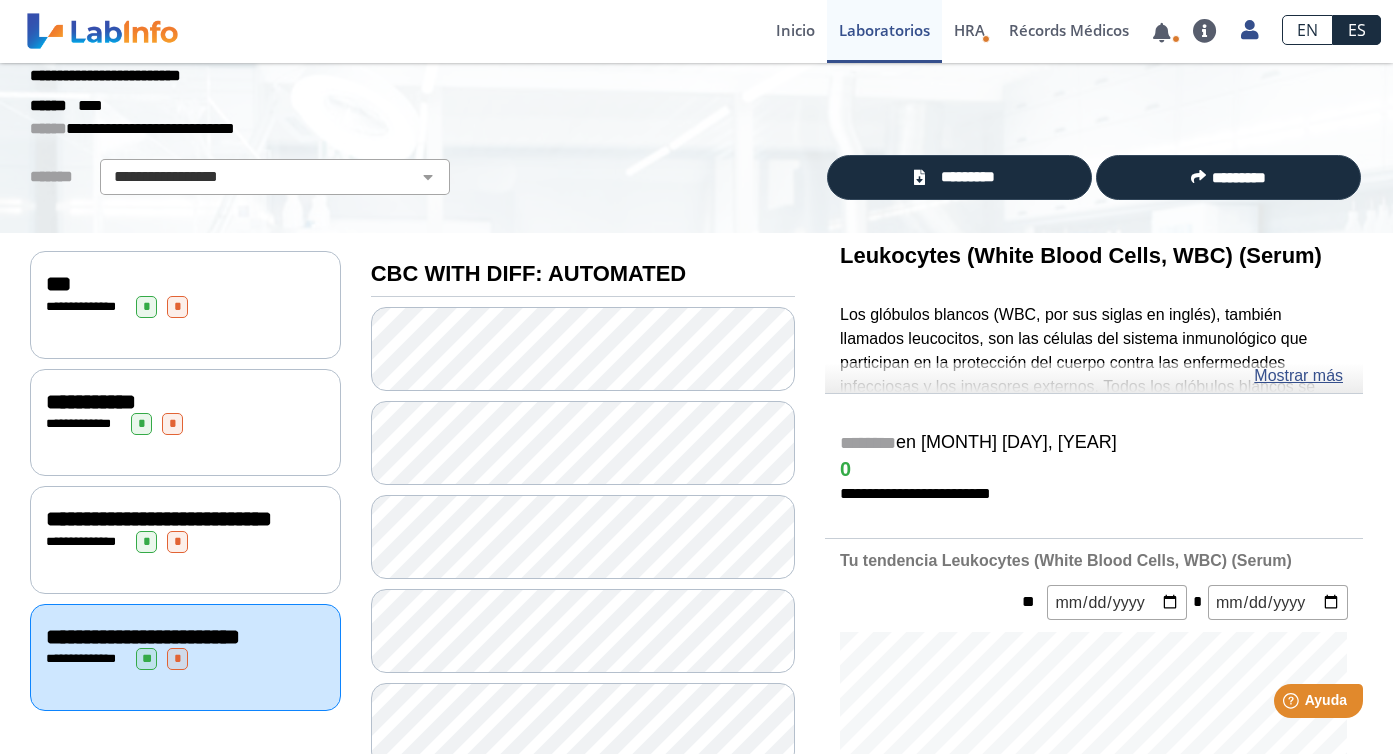 scroll, scrollTop: 26, scrollLeft: 0, axis: vertical 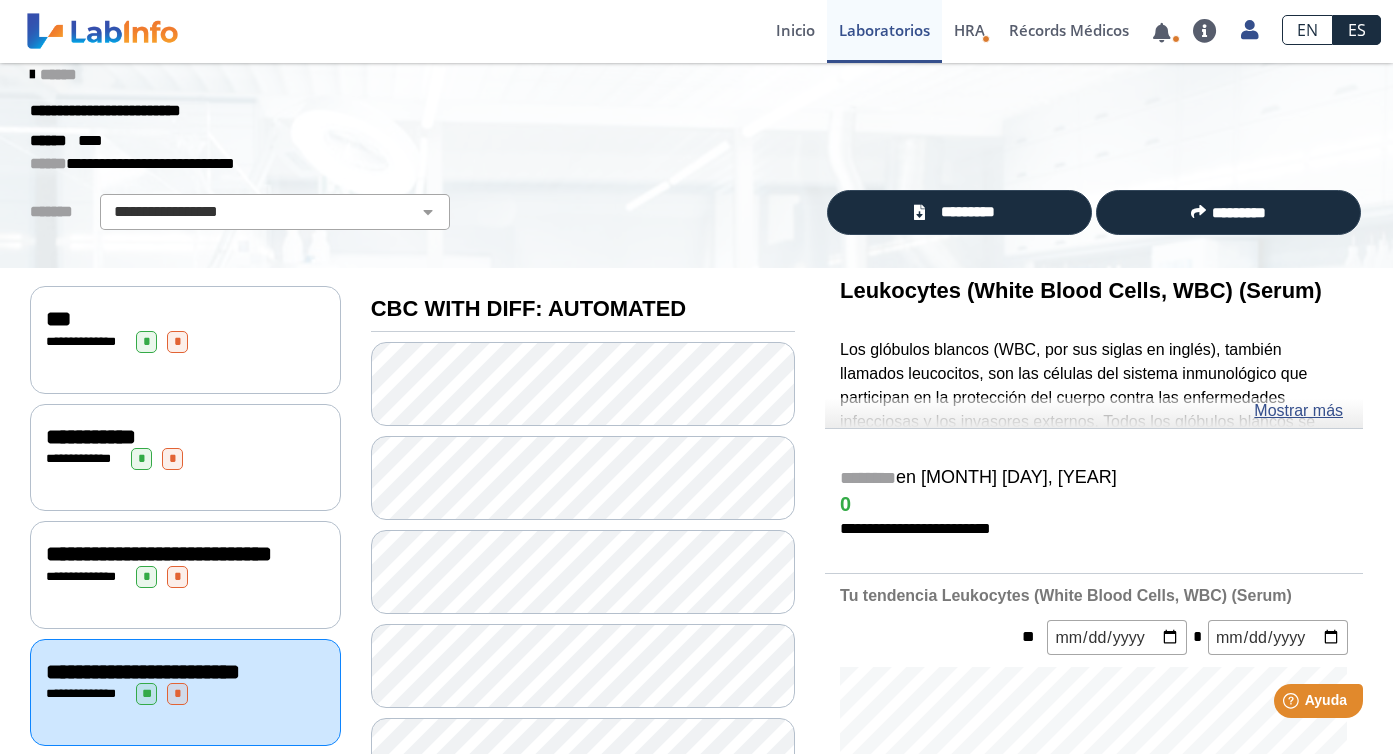 click on "*" 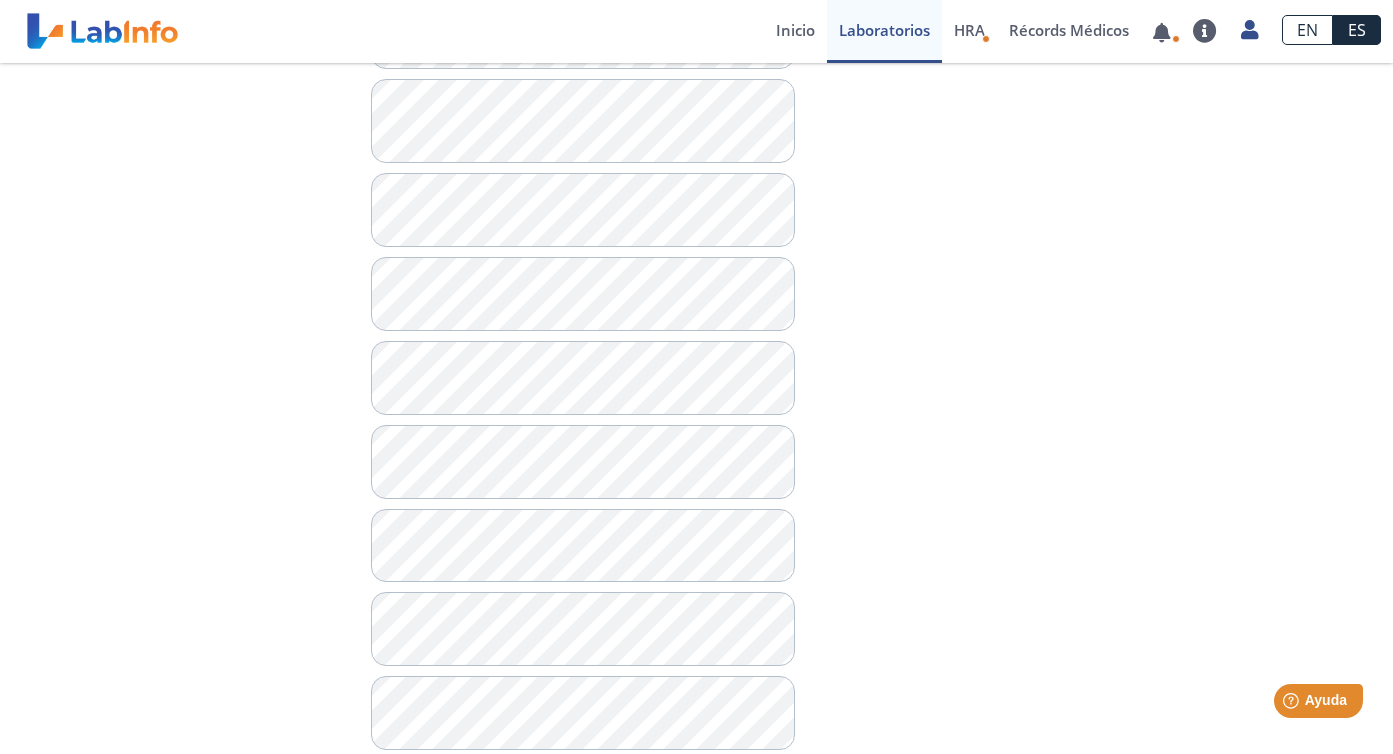 scroll, scrollTop: 1069, scrollLeft: 0, axis: vertical 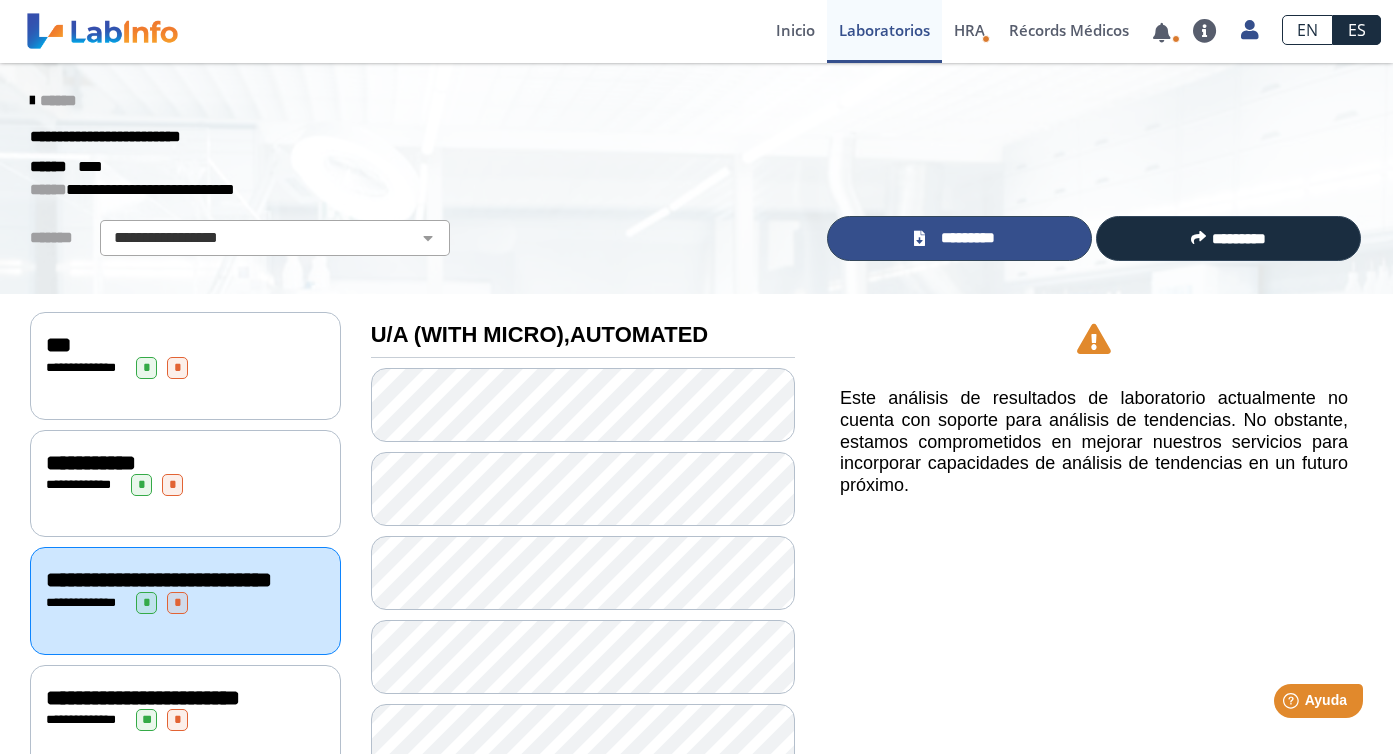 click on "*********" 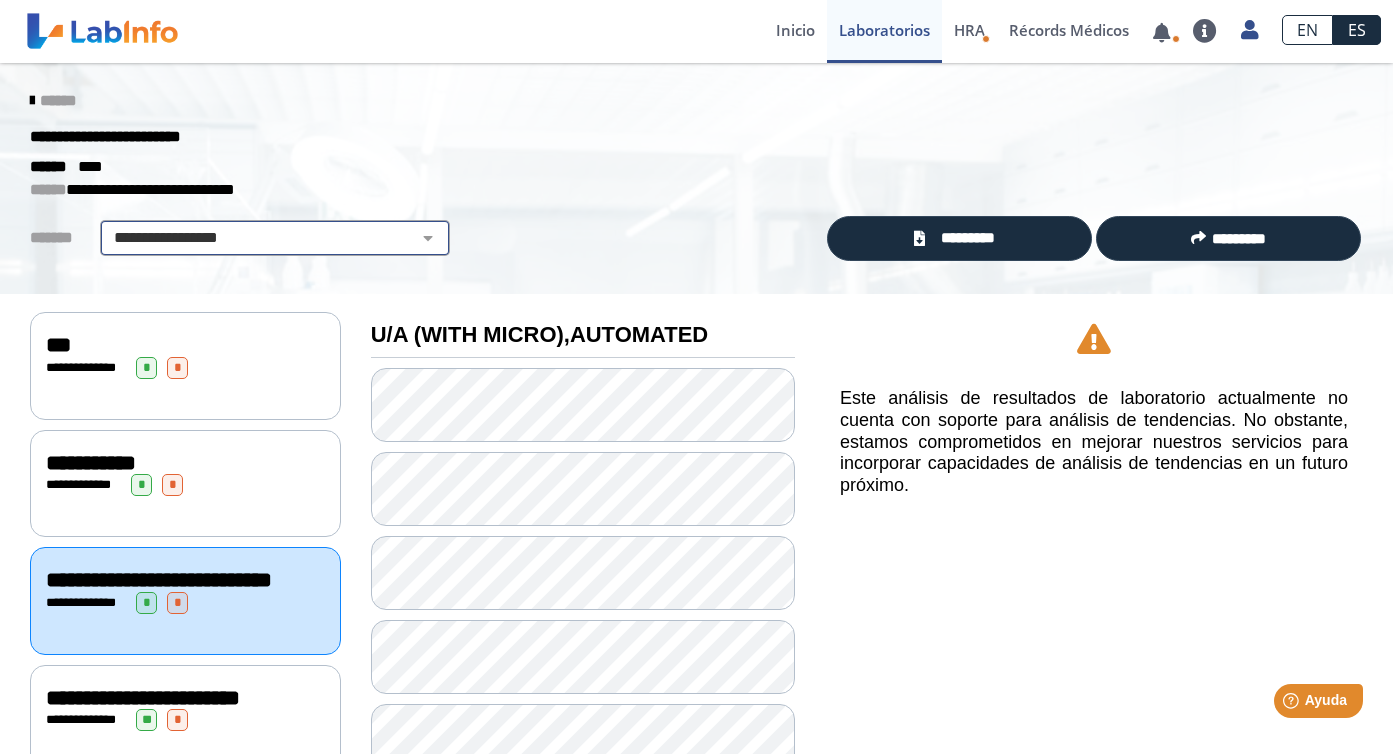 click on "**********" 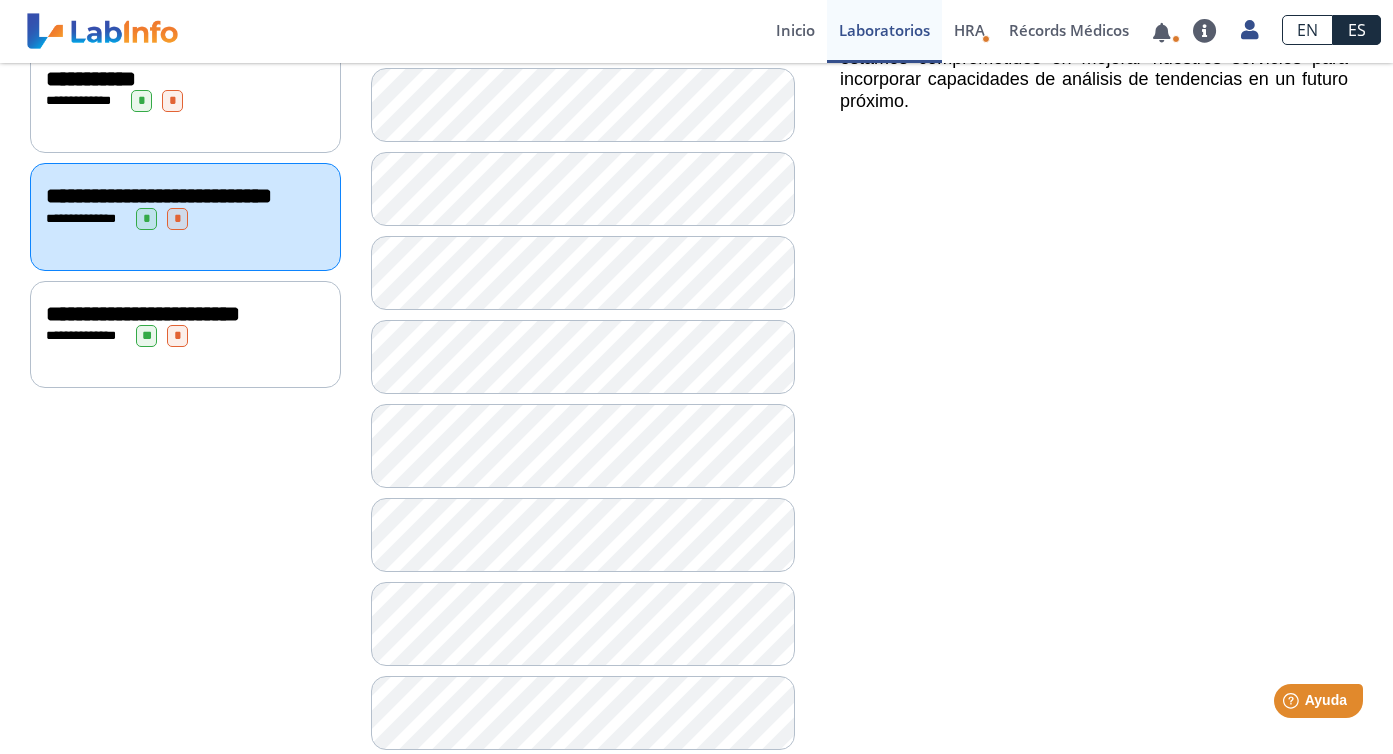 scroll, scrollTop: 397, scrollLeft: 0, axis: vertical 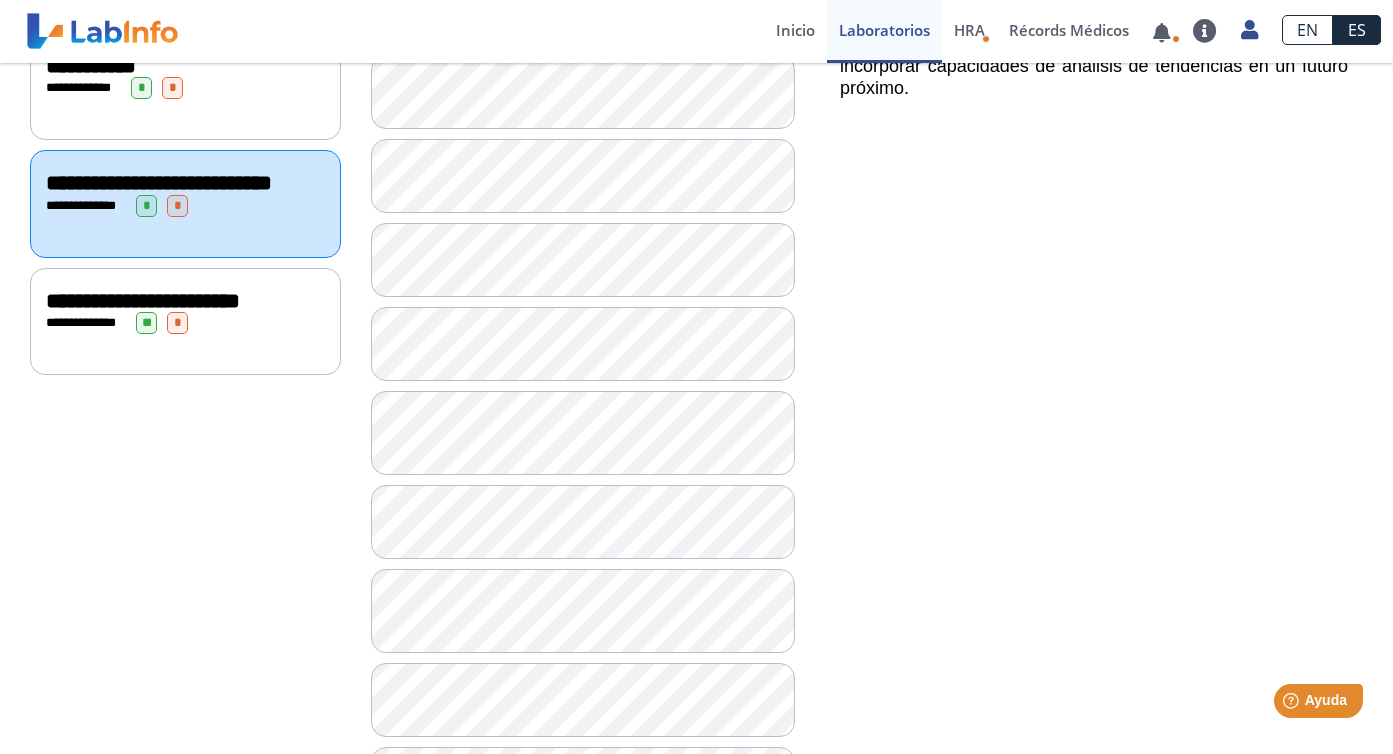 click on "**********" 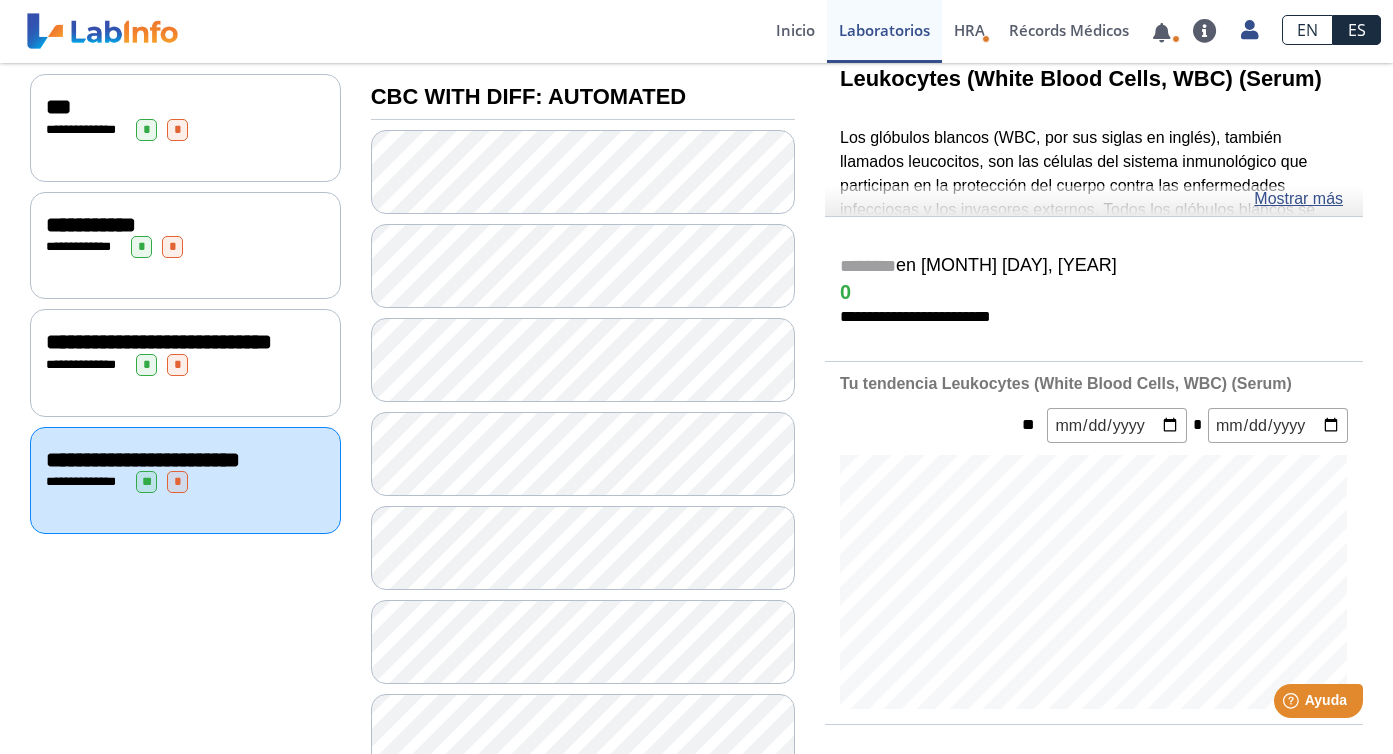 scroll, scrollTop: 123, scrollLeft: 0, axis: vertical 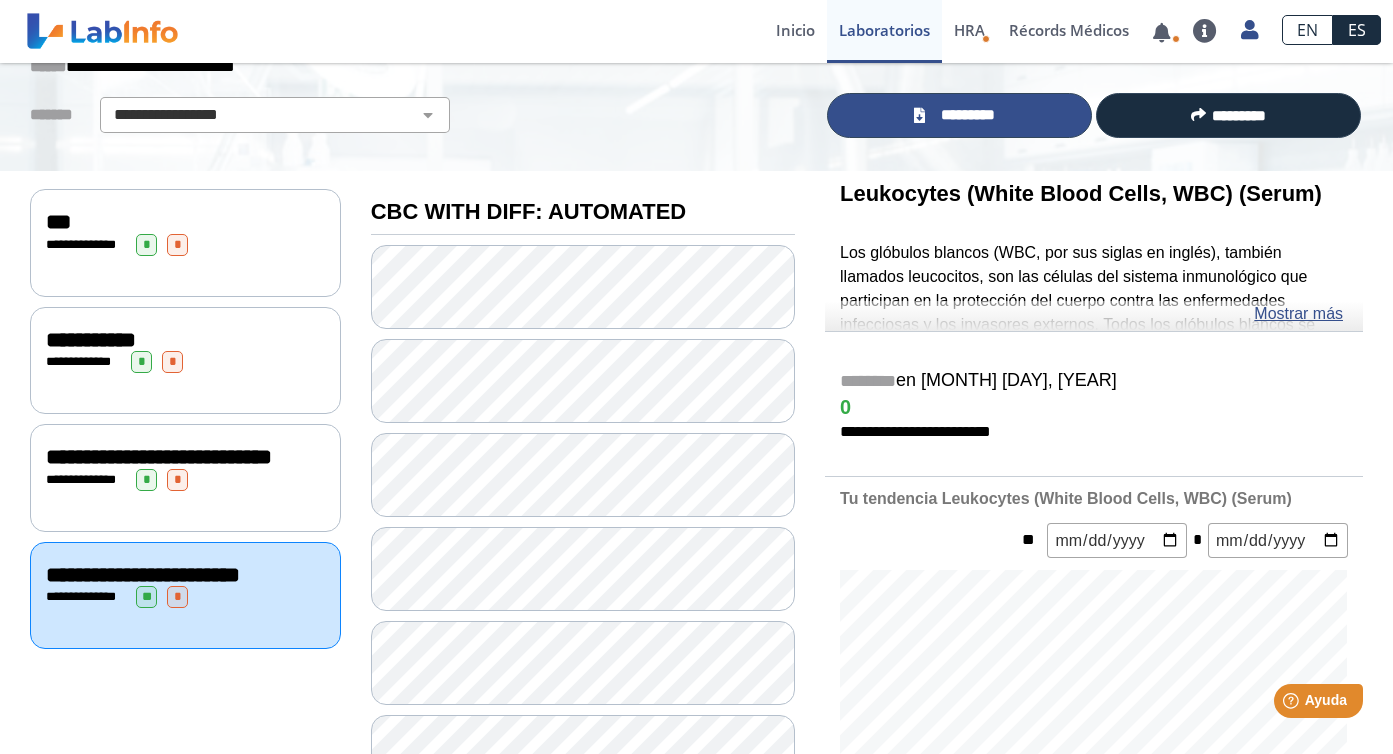 click on "*********" 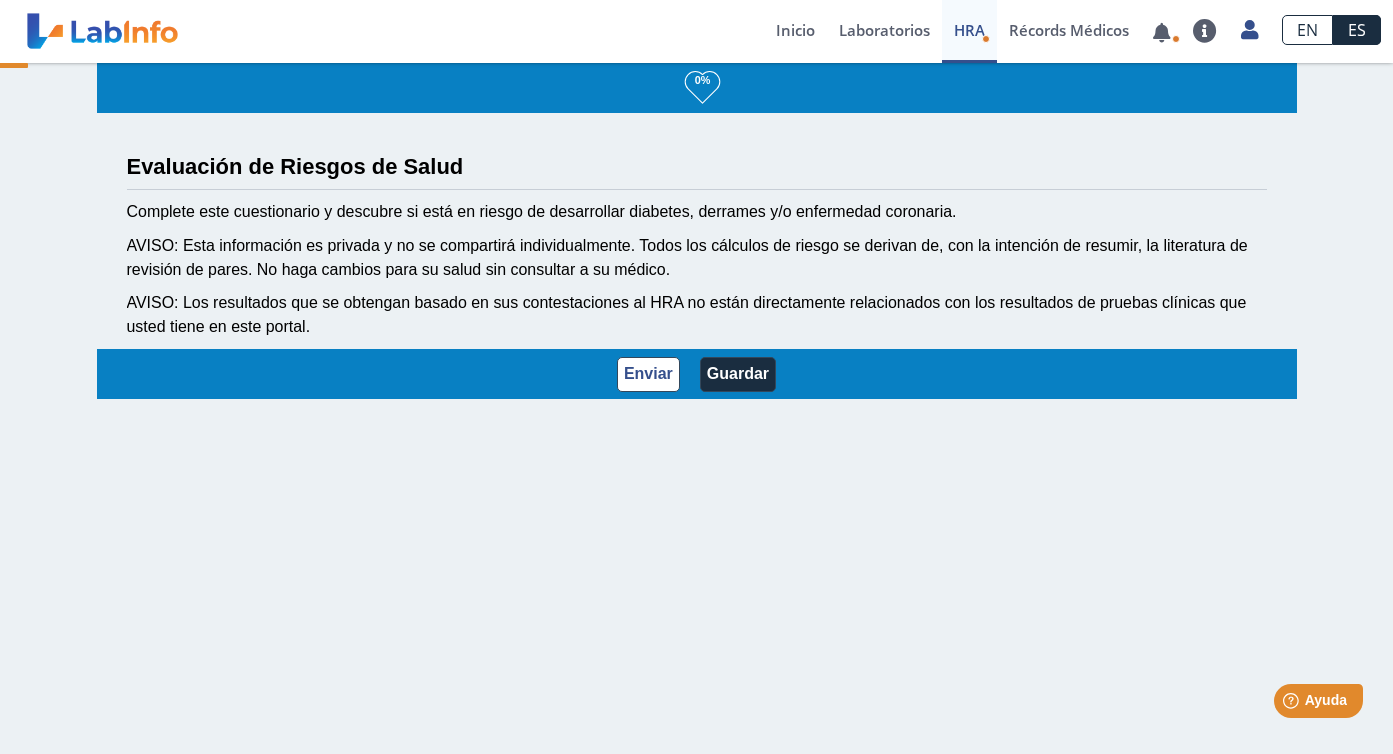 scroll, scrollTop: 0, scrollLeft: 0, axis: both 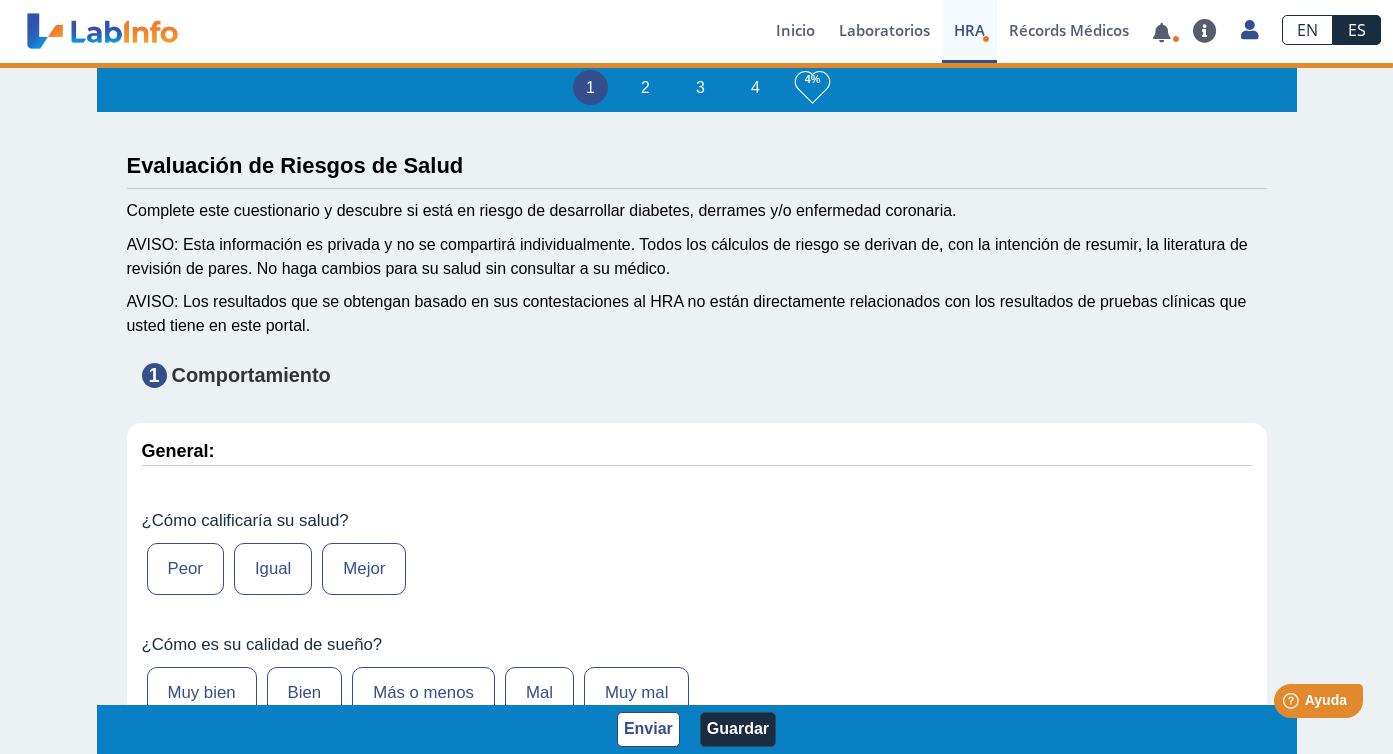 type on "[FIRST] [LAST] [LAST]" 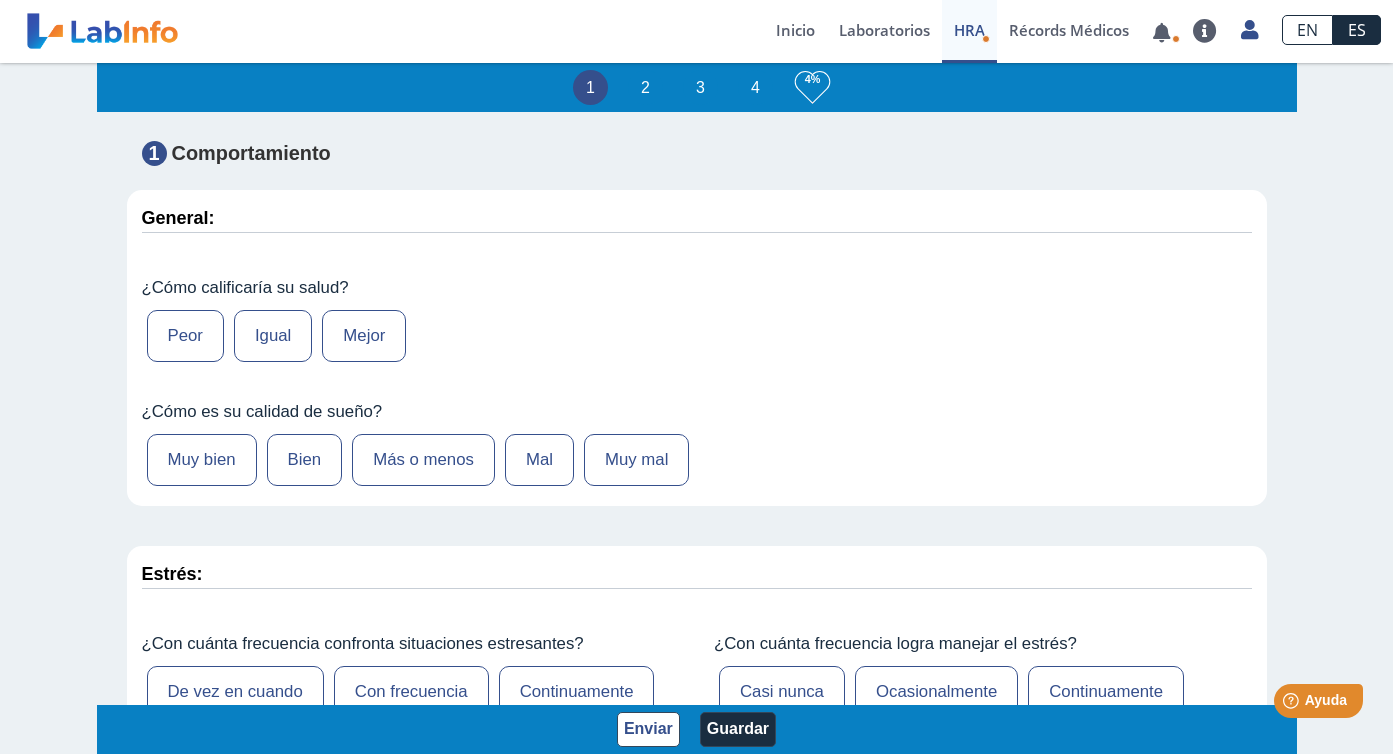 scroll, scrollTop: 0, scrollLeft: 0, axis: both 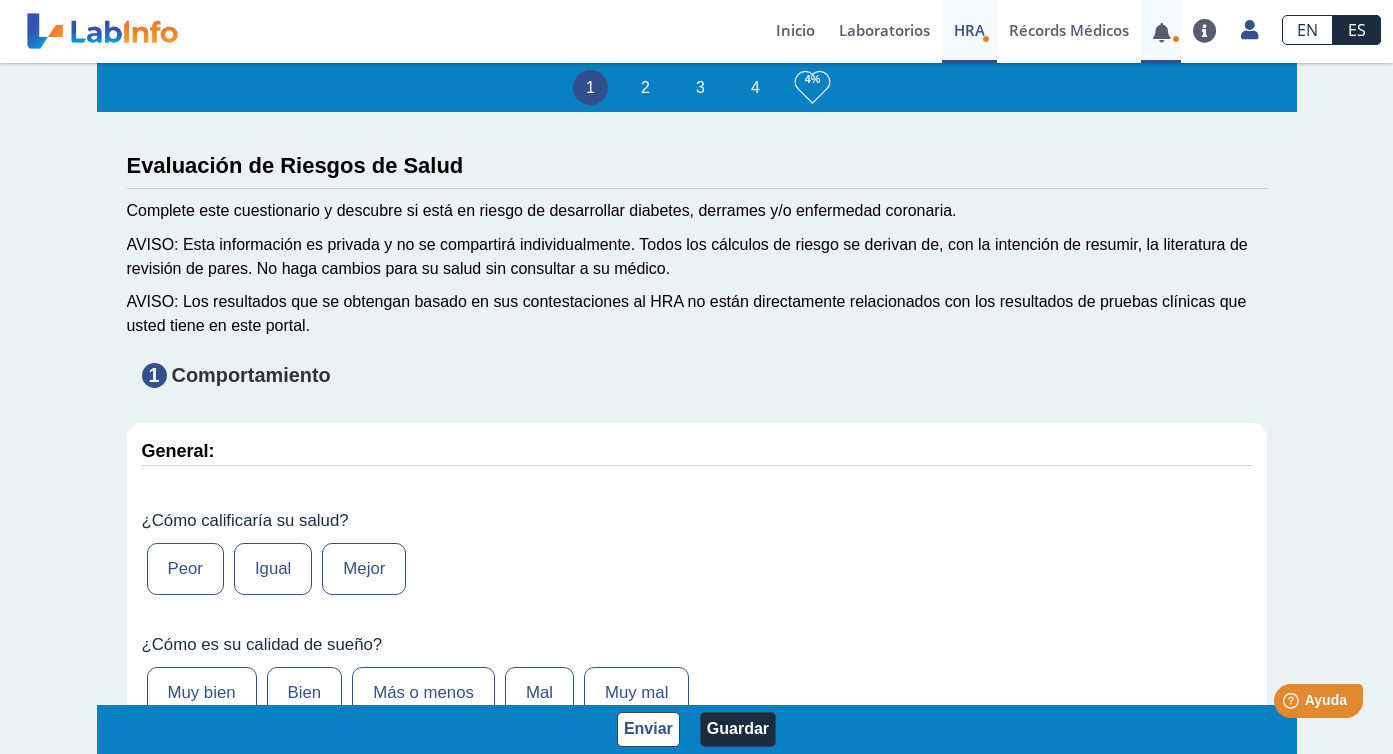 click at bounding box center (1161, 32) 